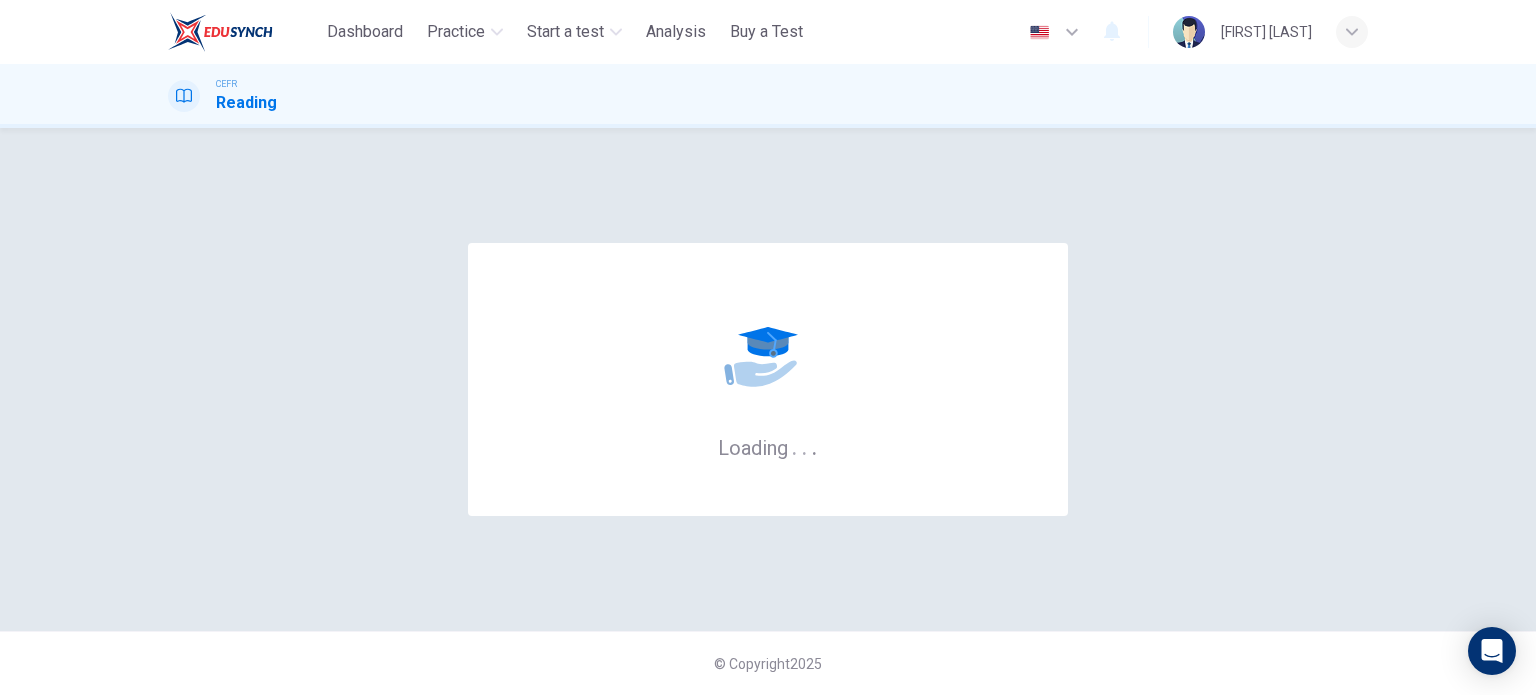 scroll, scrollTop: 0, scrollLeft: 0, axis: both 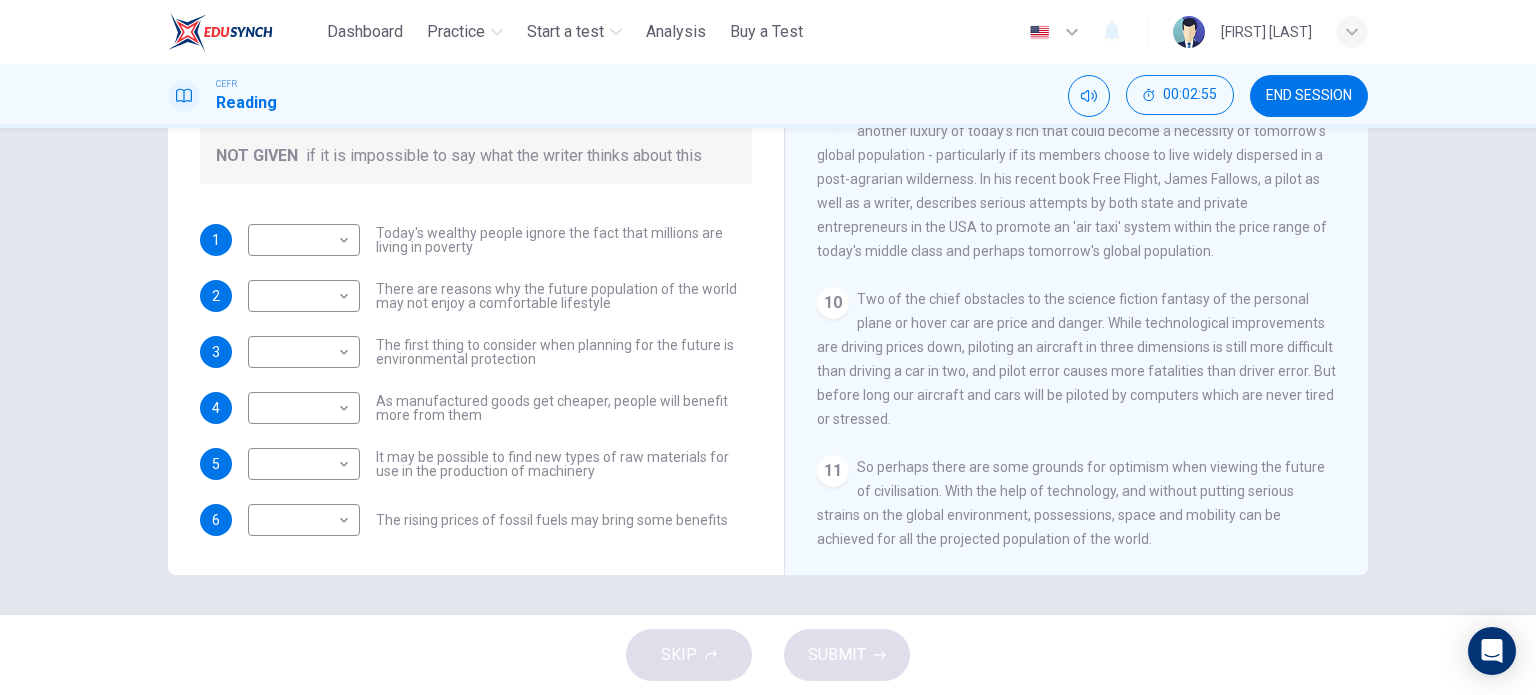 click on "SKIP SUBMIT" at bounding box center [768, 655] 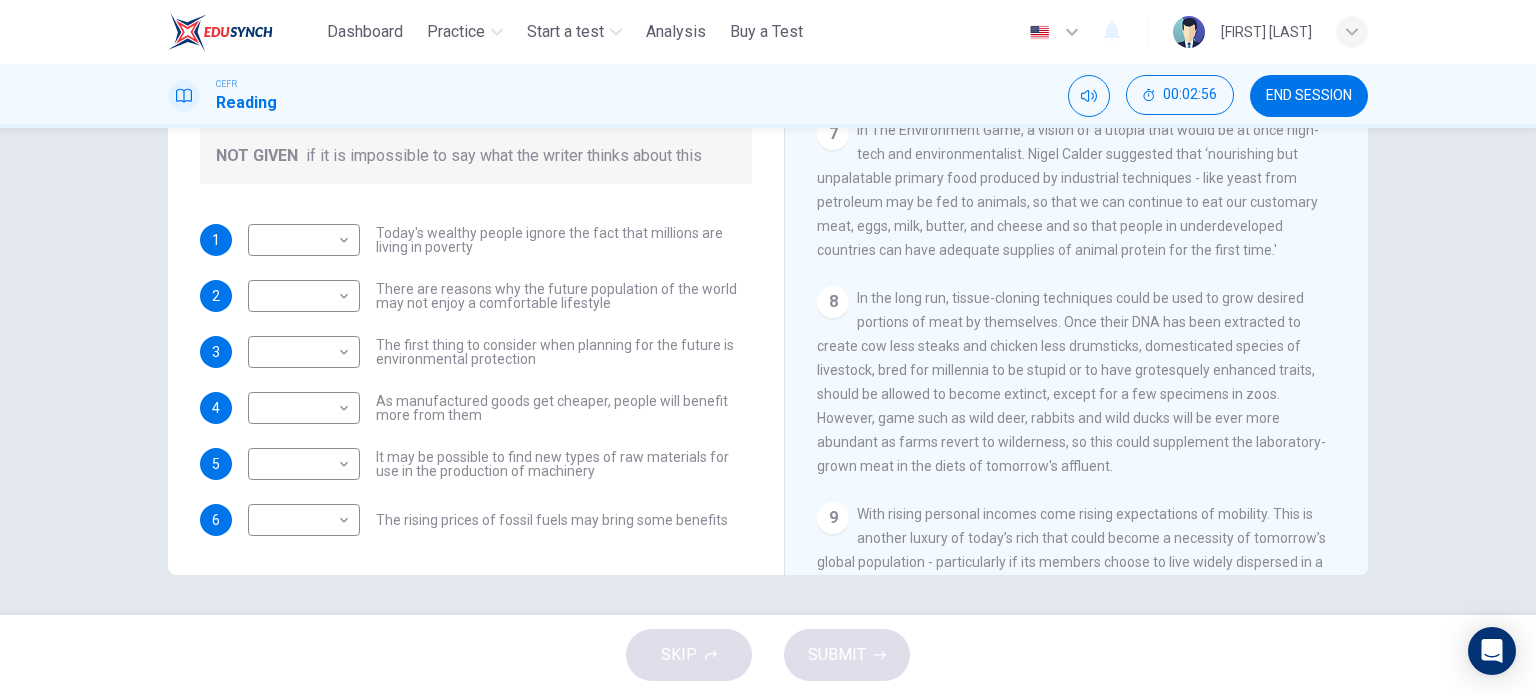 scroll, scrollTop: 1263, scrollLeft: 0, axis: vertical 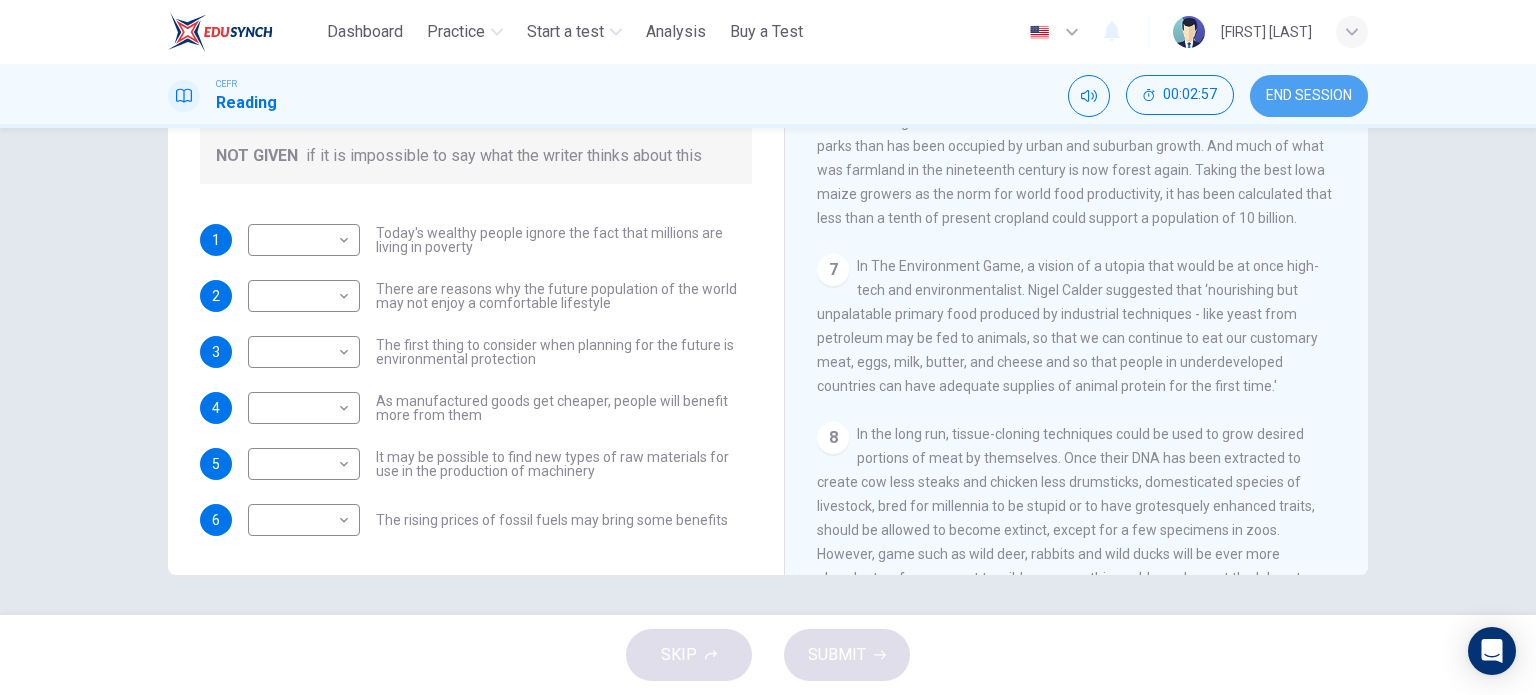 click on "END SESSION" at bounding box center (1309, 96) 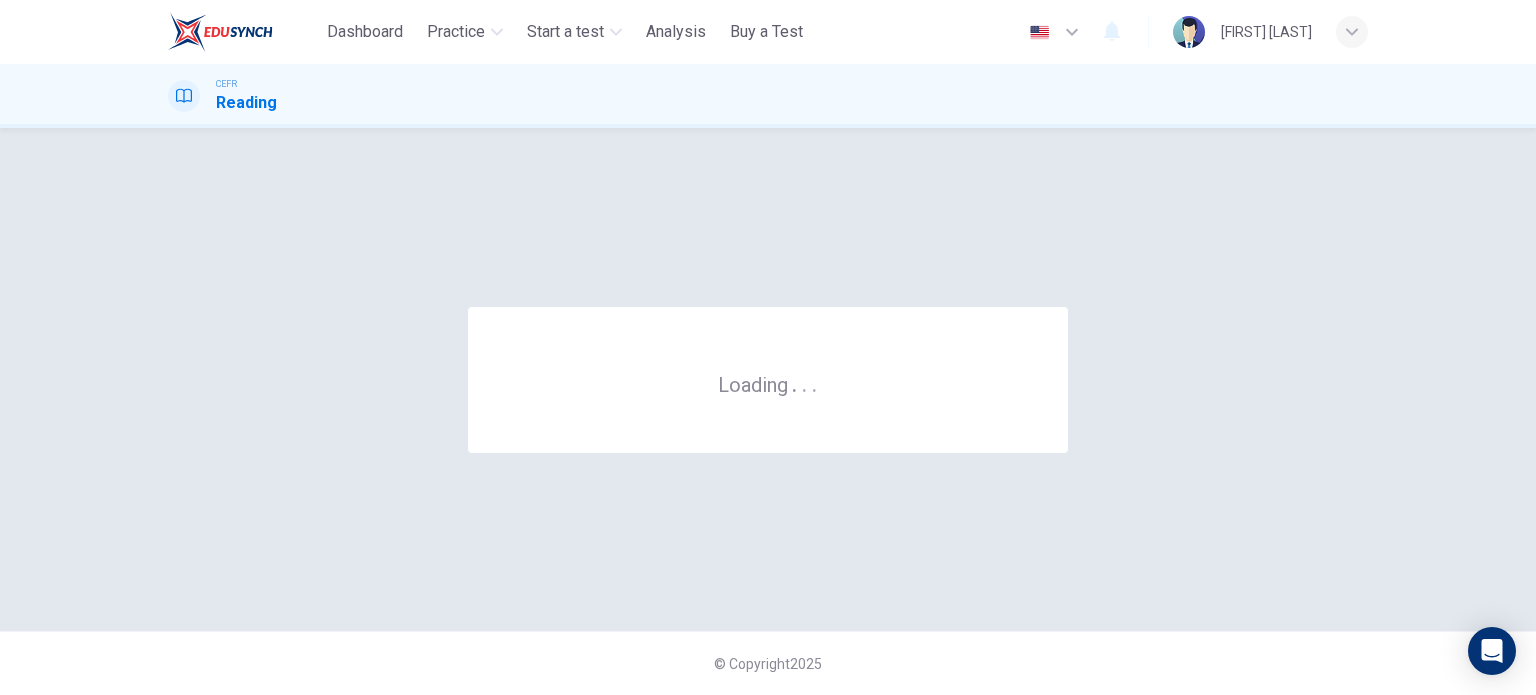 scroll, scrollTop: 0, scrollLeft: 0, axis: both 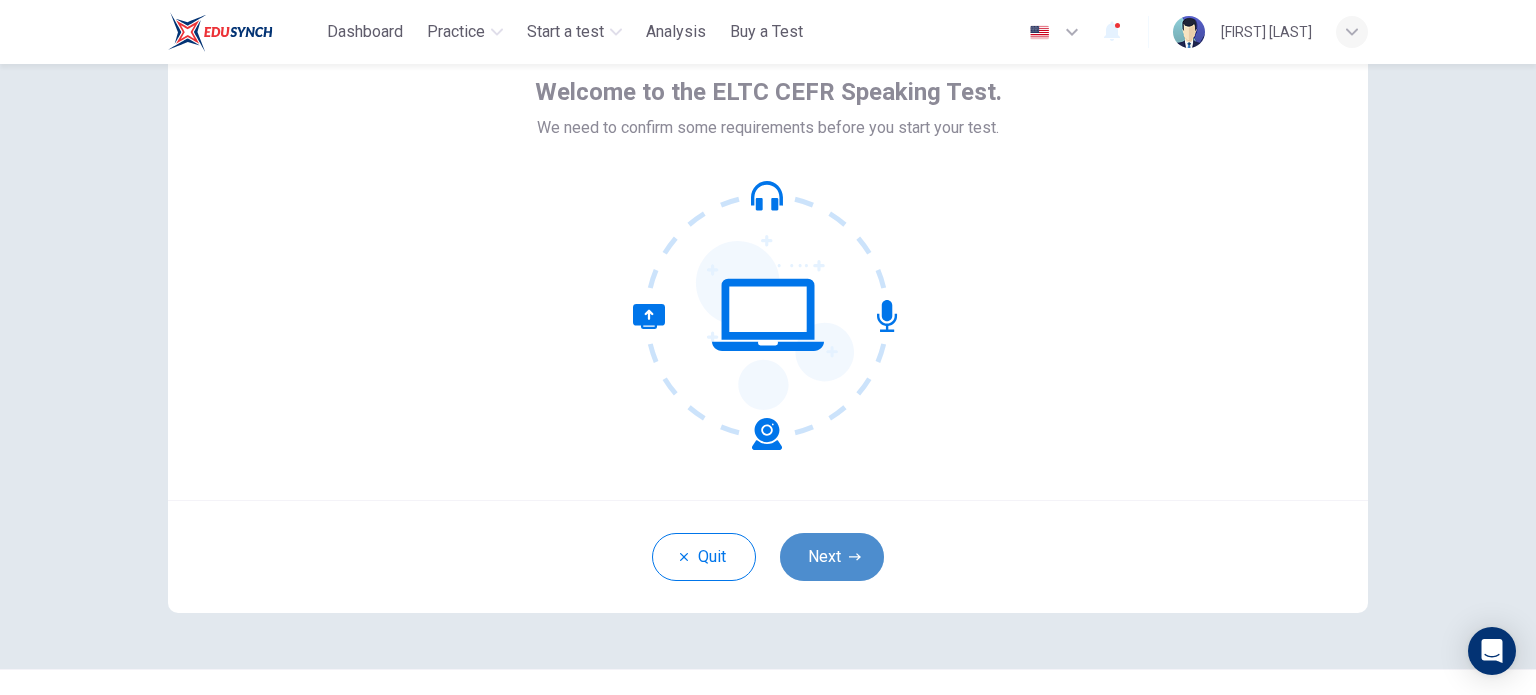 click on "Next" at bounding box center (832, 557) 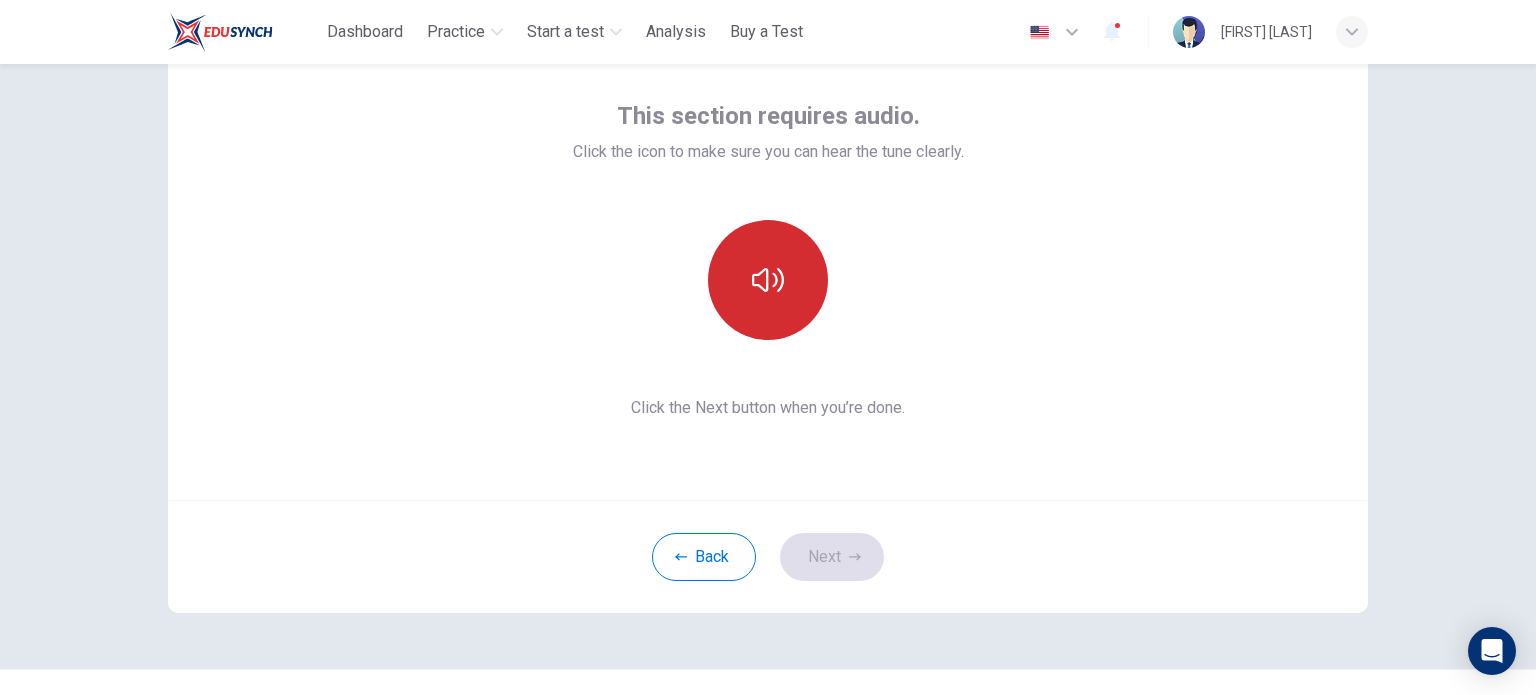 click at bounding box center (768, 280) 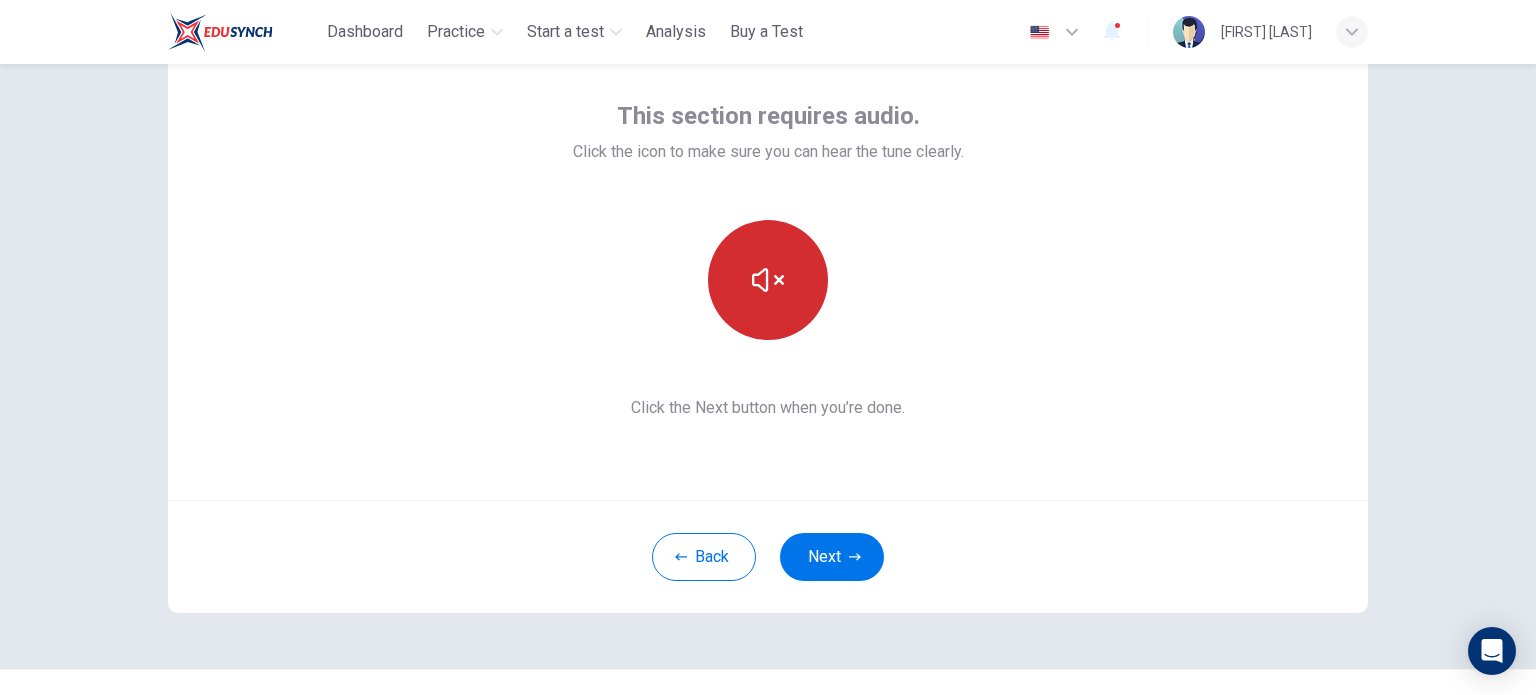 click at bounding box center (768, 280) 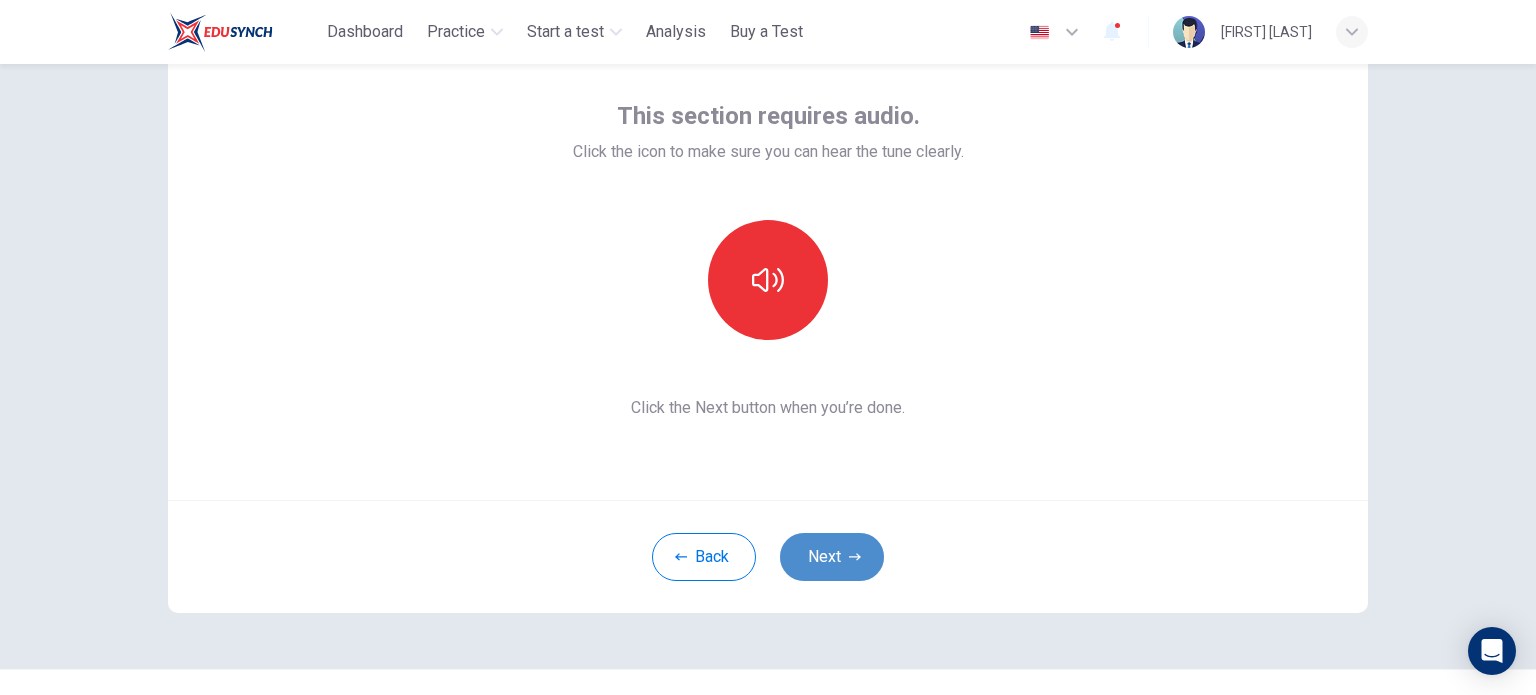 click 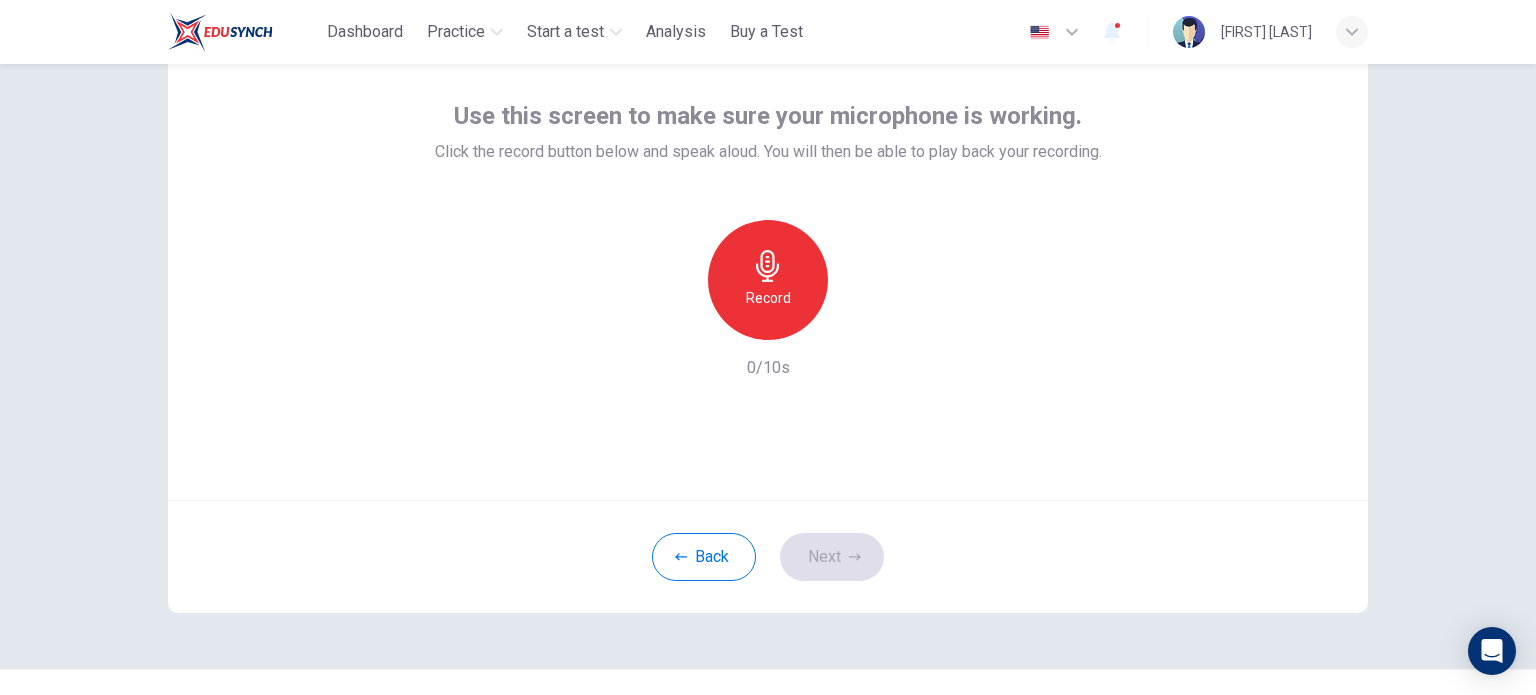scroll, scrollTop: 0, scrollLeft: 0, axis: both 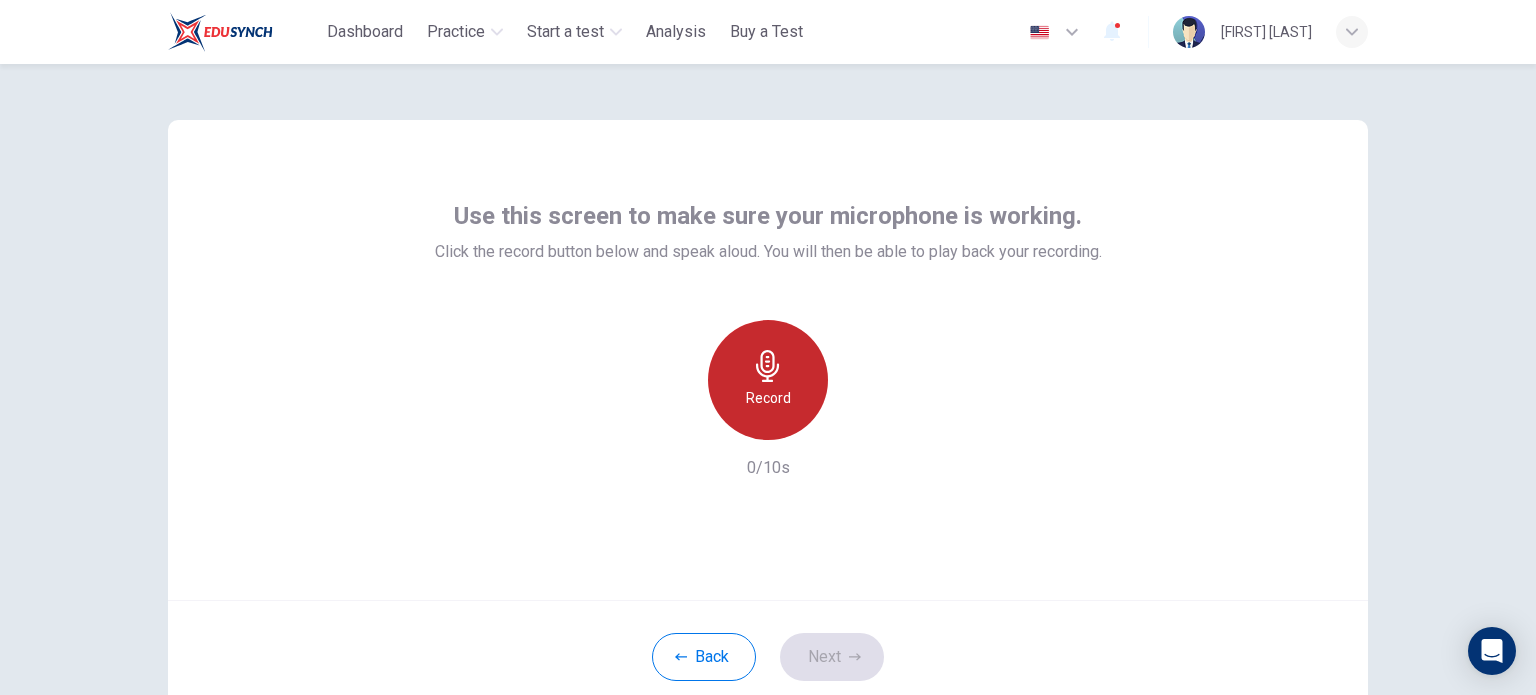 click on "Record" at bounding box center [768, 398] 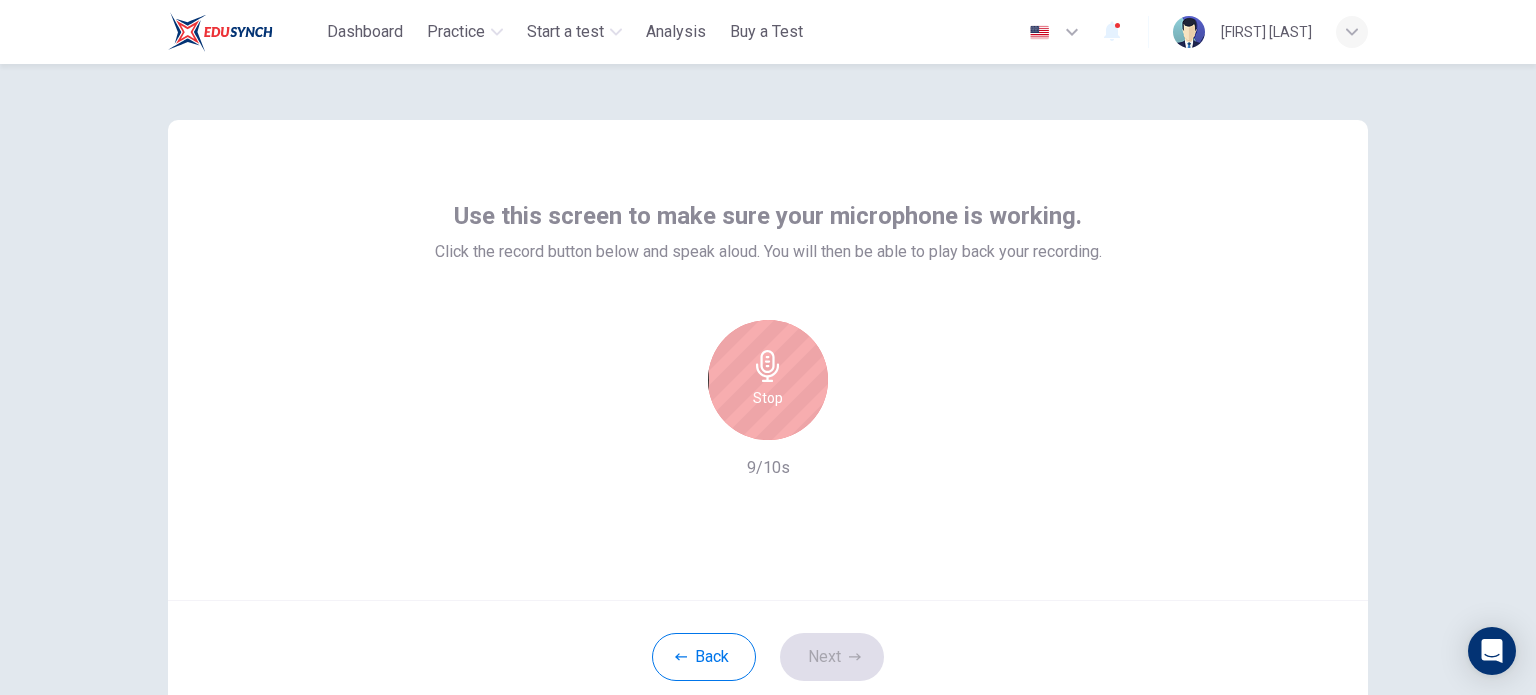 click on "Use this screen to make sure your microphone is working. Click the record button below and speak aloud. You will then be able to play back your recording. Stop 9/10s" at bounding box center (768, 360) 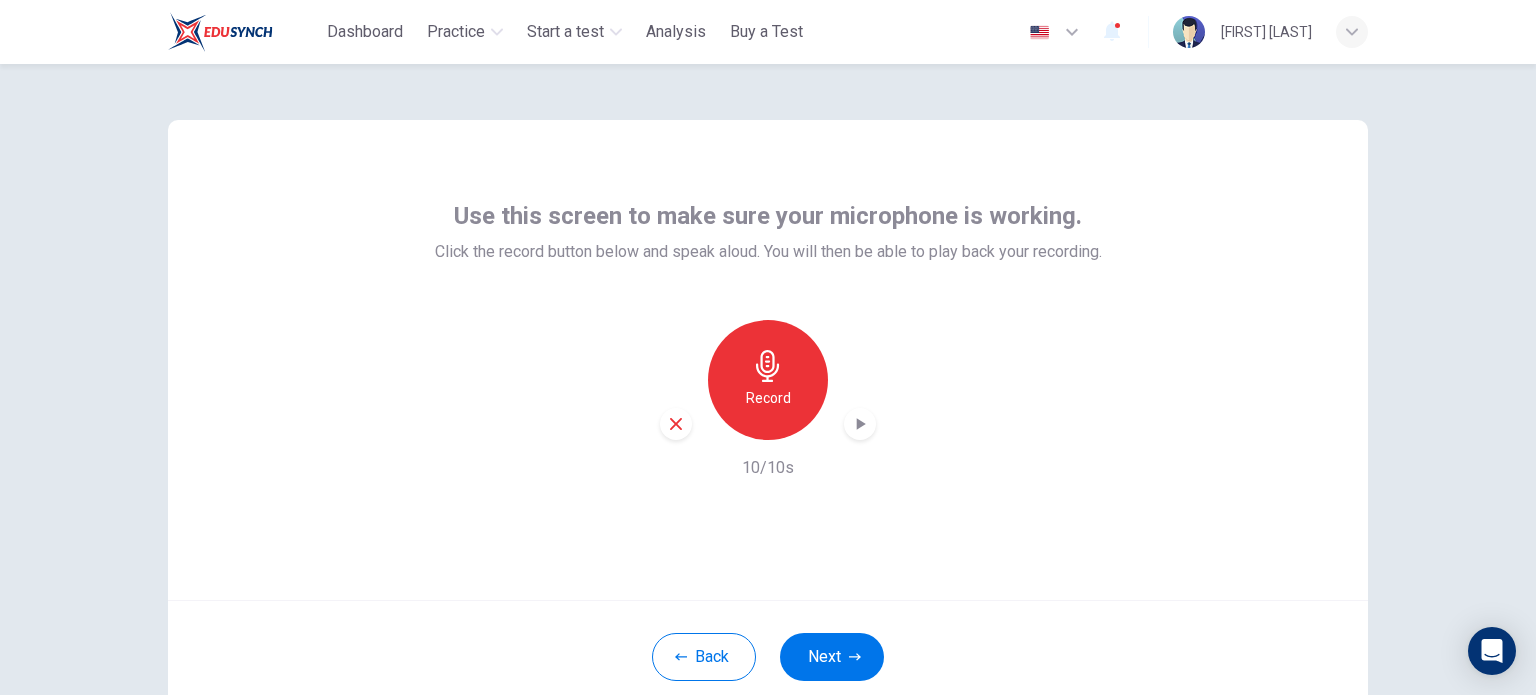 click at bounding box center [860, 424] 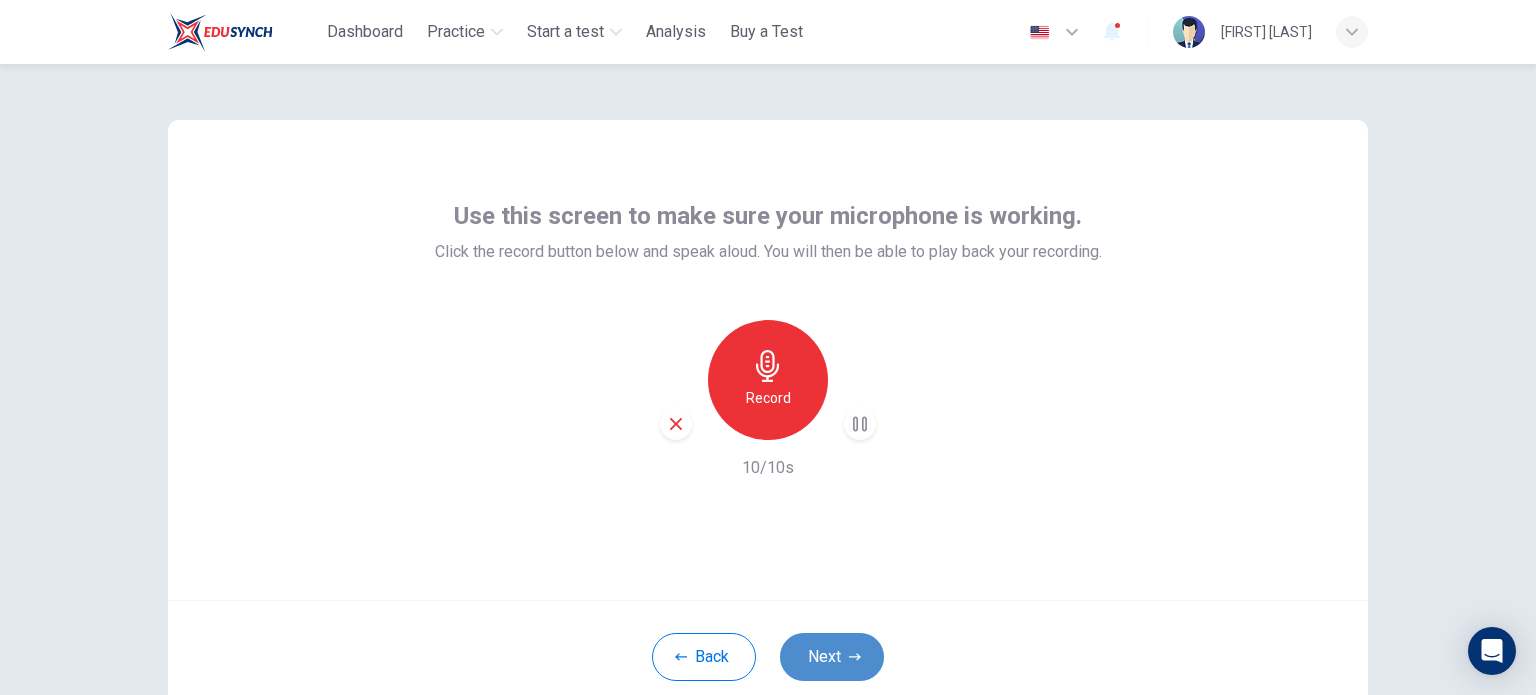 click on "Next" at bounding box center [832, 657] 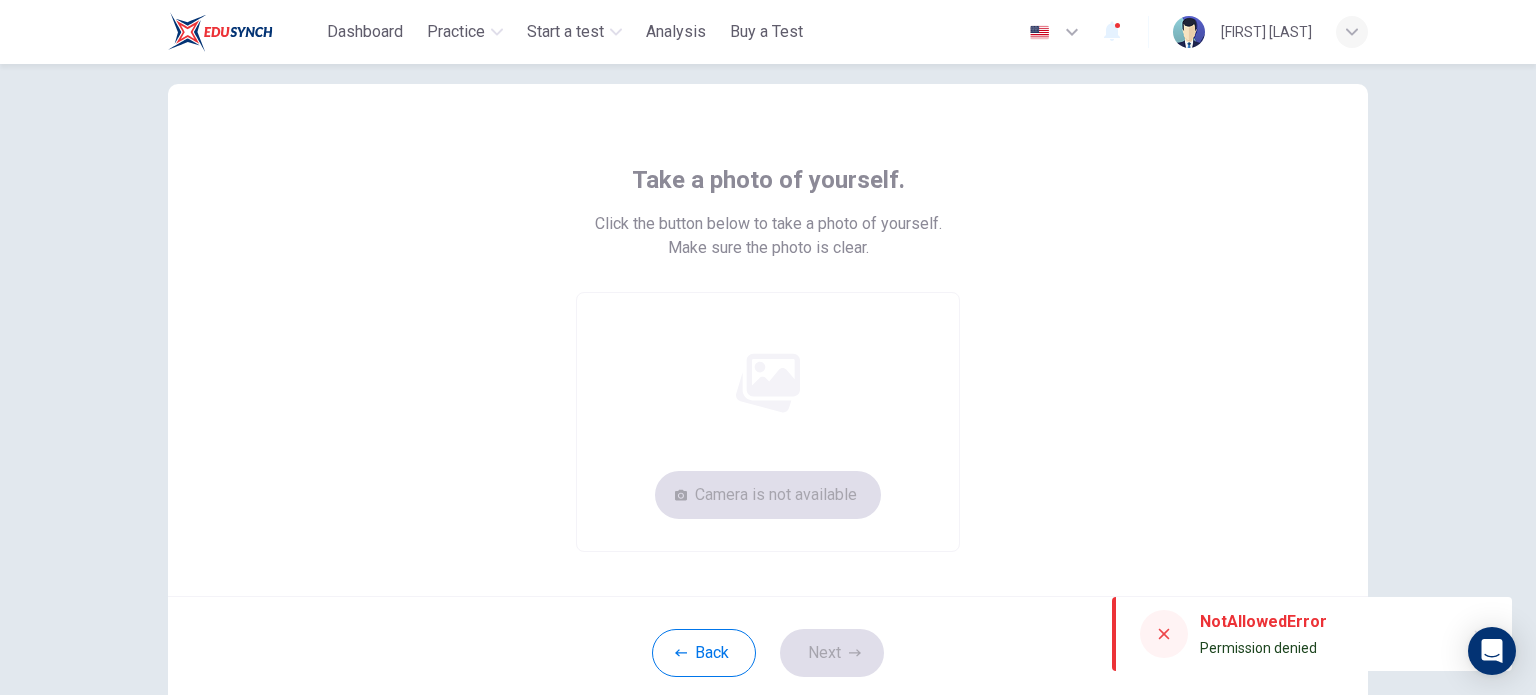scroll, scrollTop: 100, scrollLeft: 0, axis: vertical 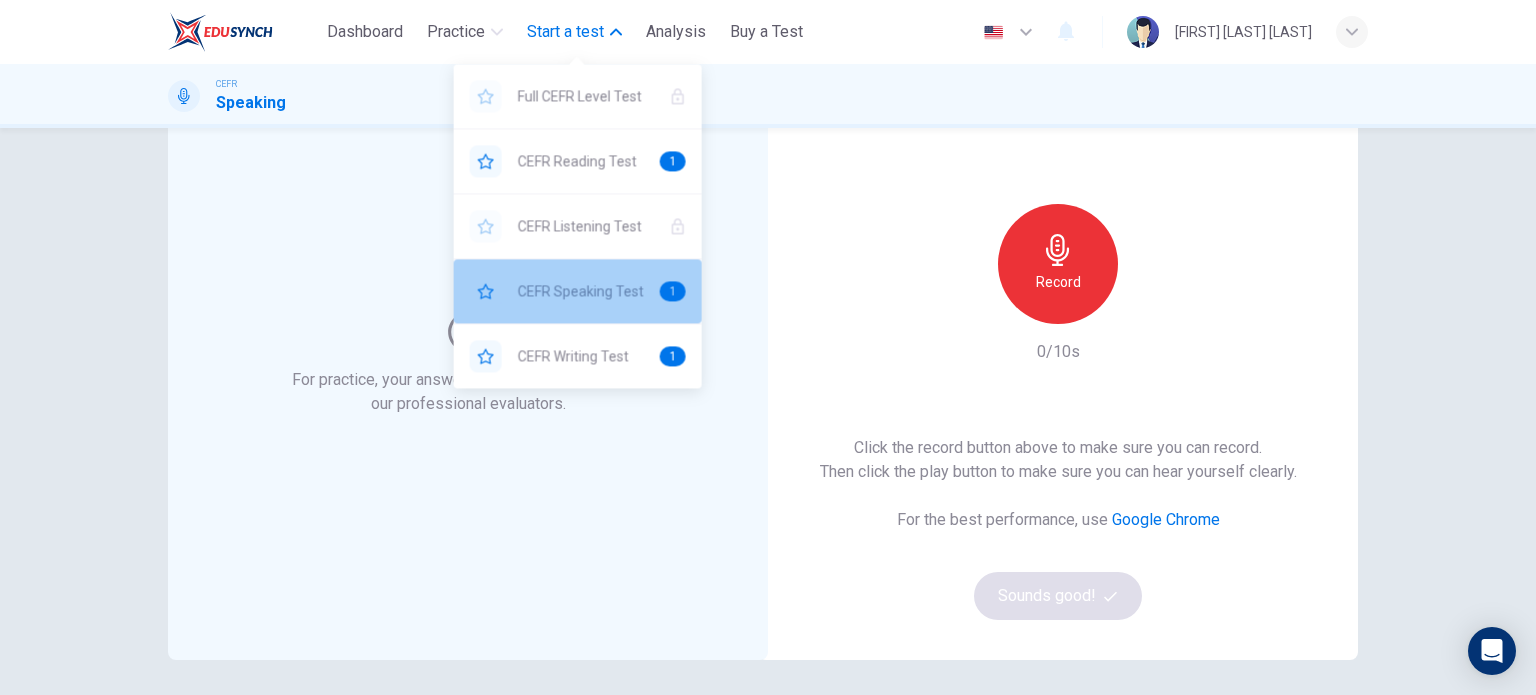 click on "CEFR Speaking Test" at bounding box center (581, 291) 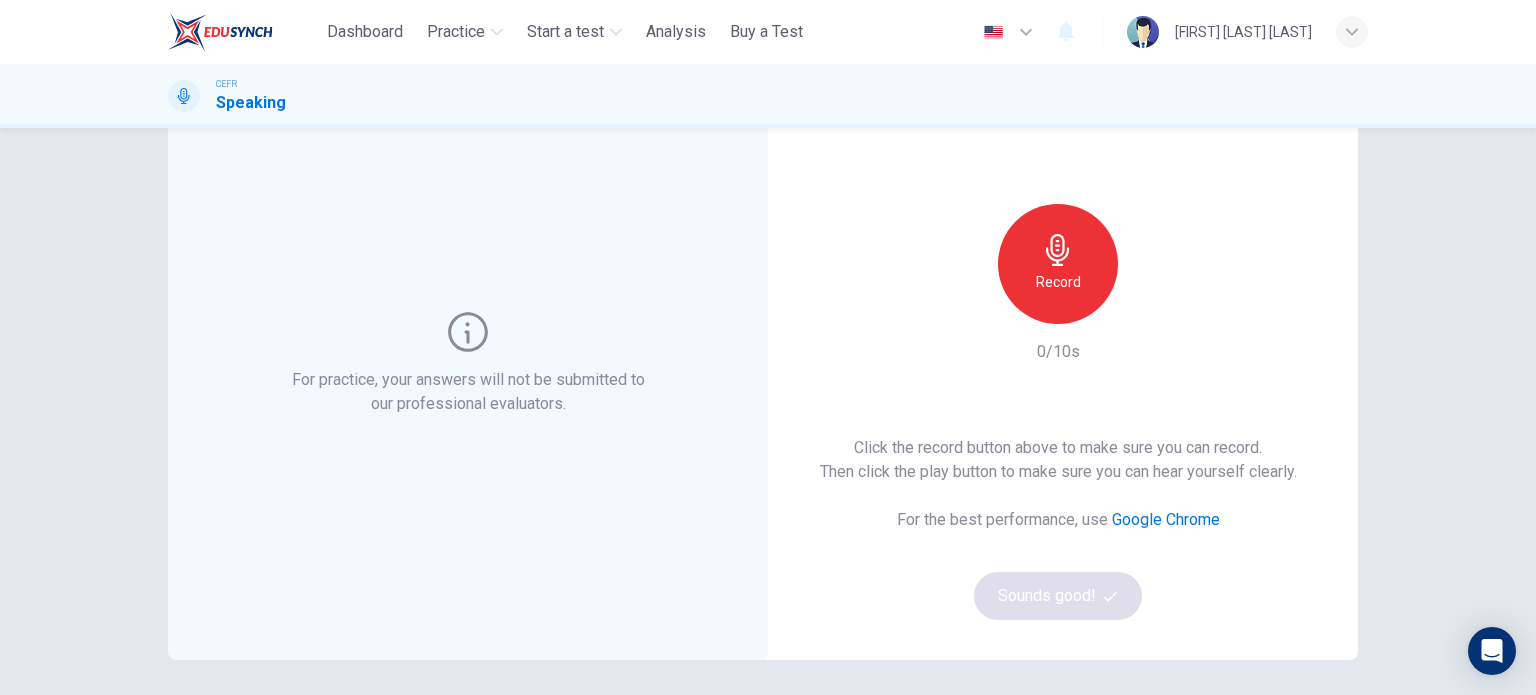 click on "Dashboard" at bounding box center [365, 32] 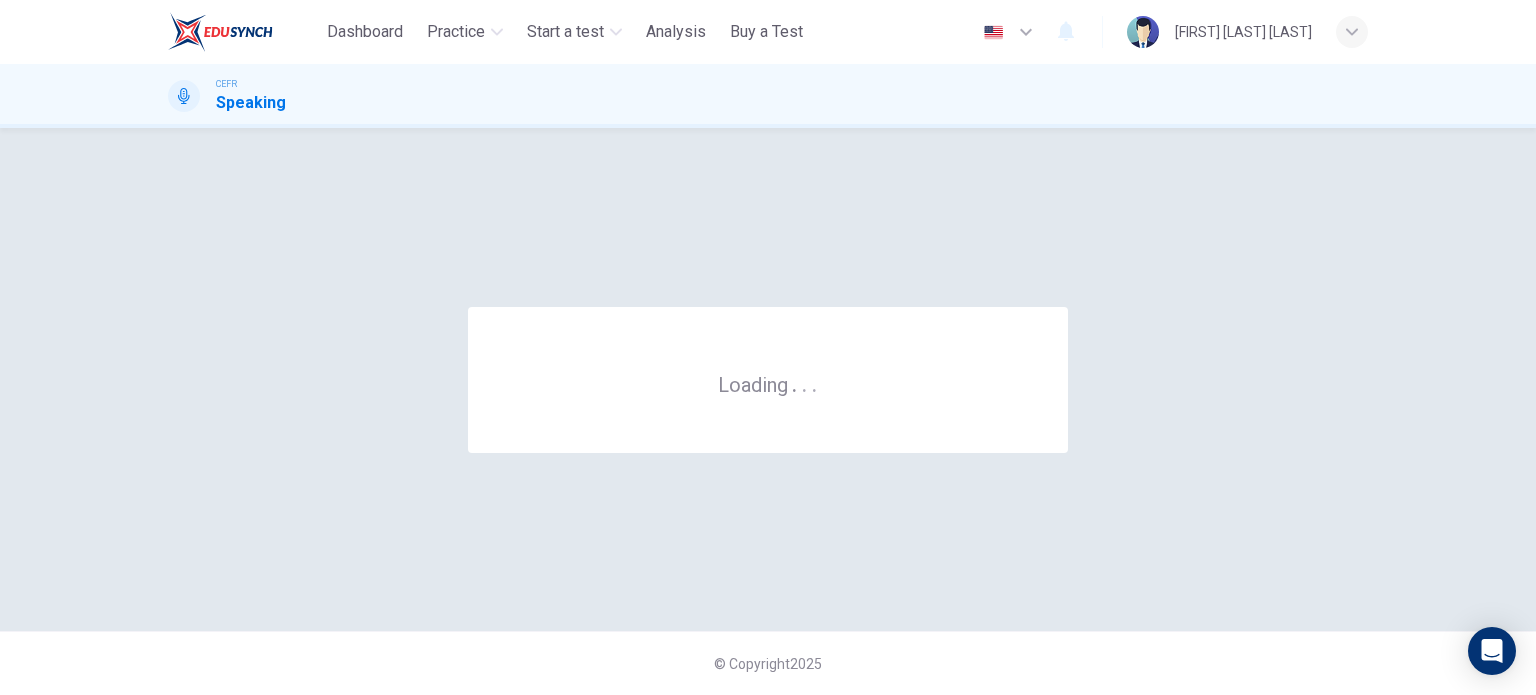 scroll, scrollTop: 0, scrollLeft: 0, axis: both 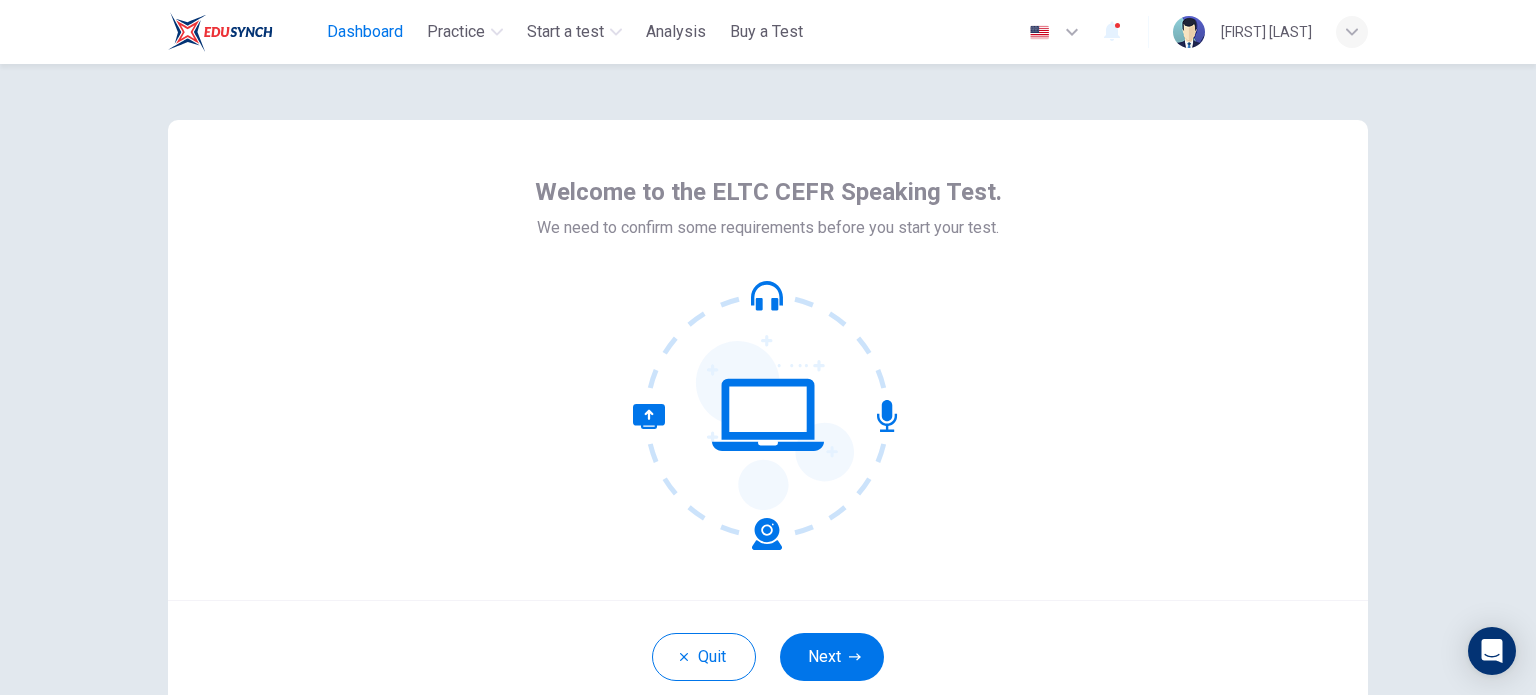 click on "Dashboard" at bounding box center (365, 32) 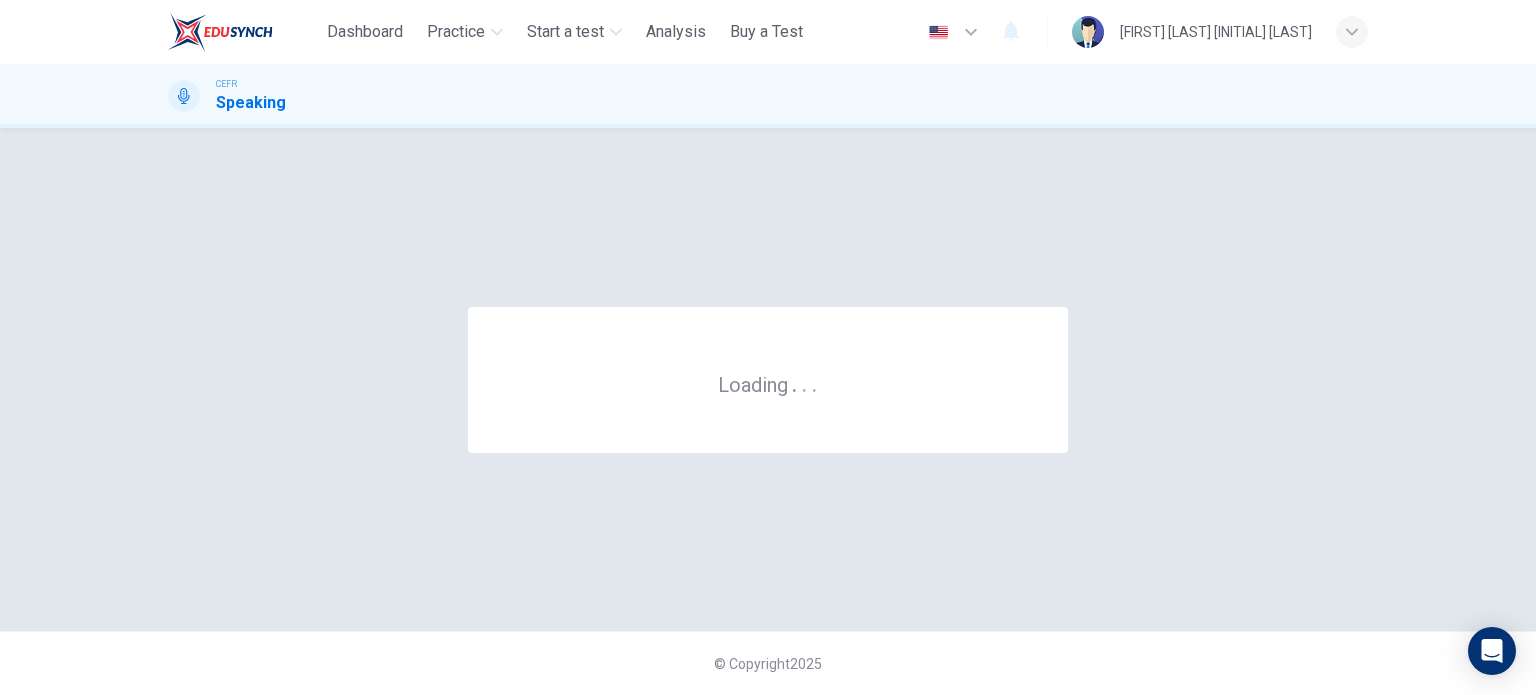 scroll, scrollTop: 0, scrollLeft: 0, axis: both 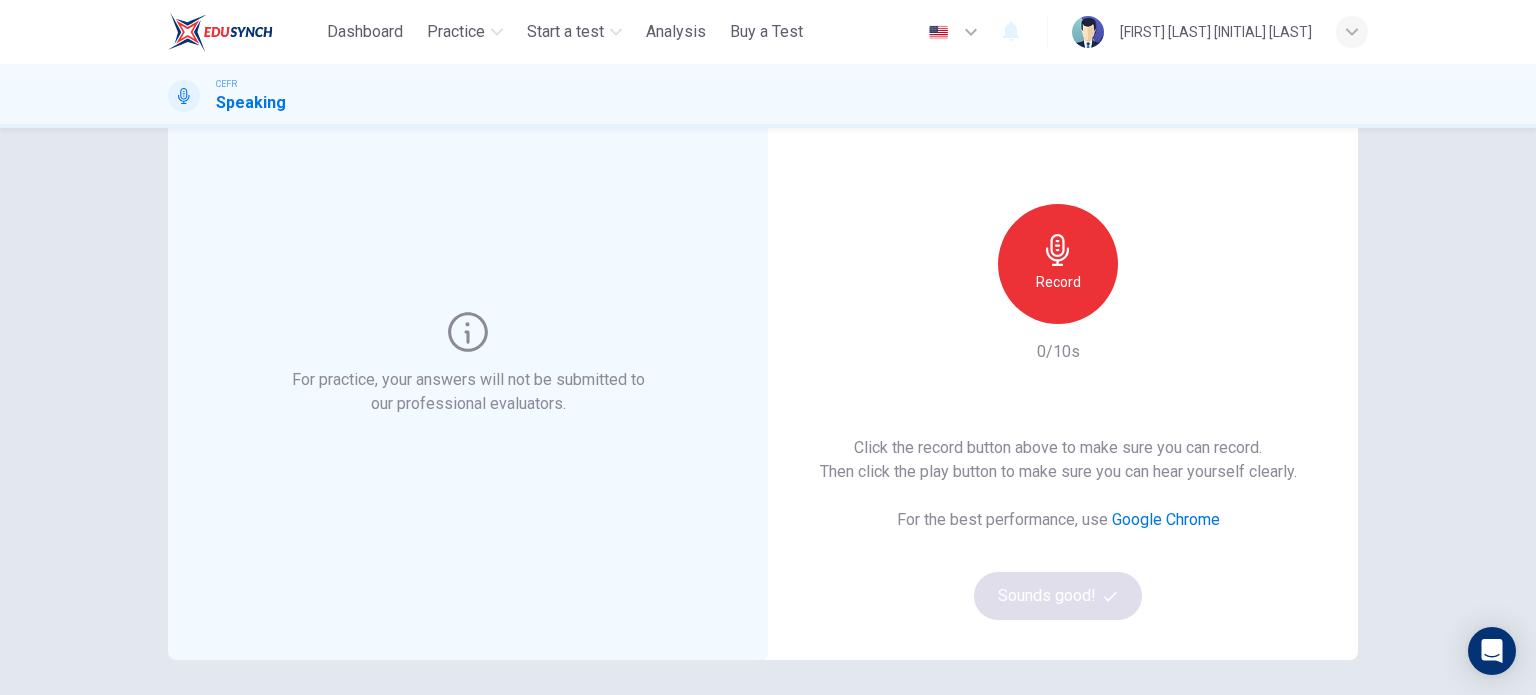 click on "Record" at bounding box center (1058, 264) 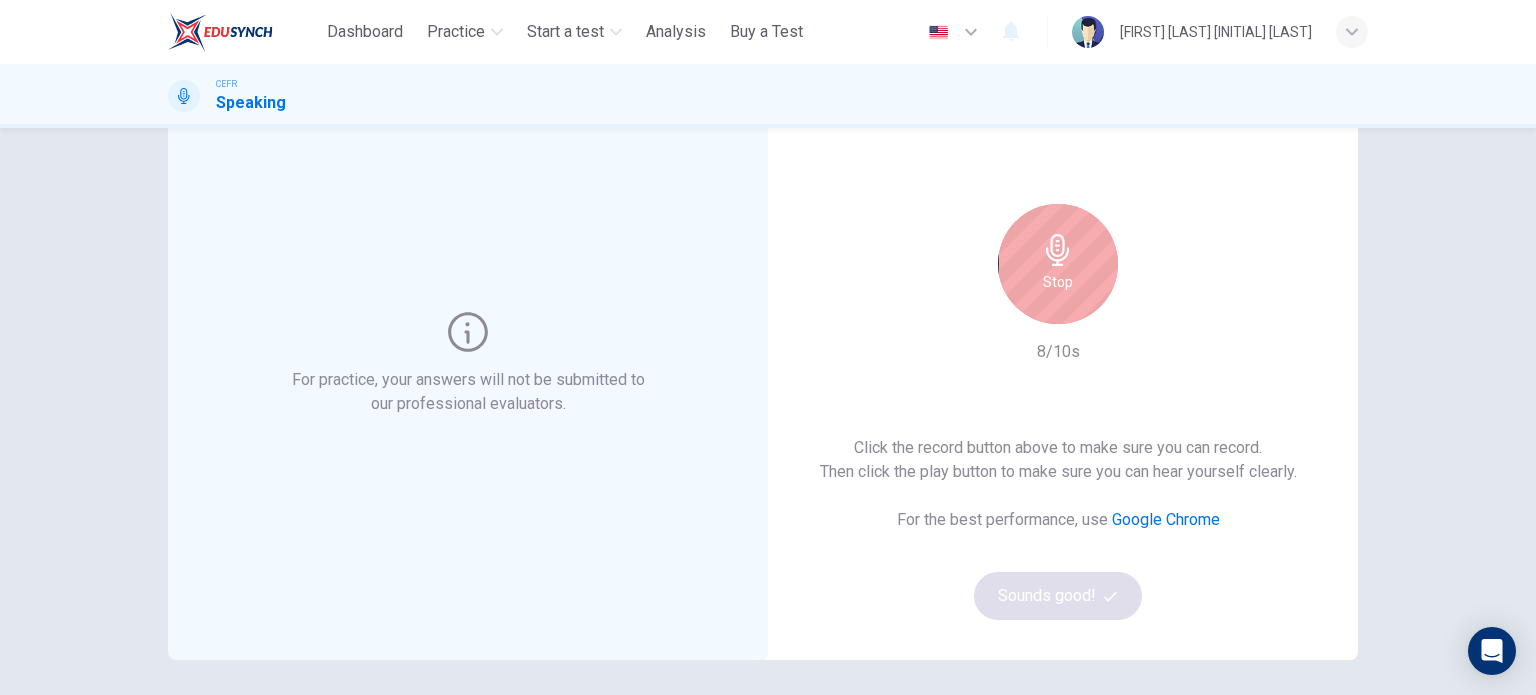 drag, startPoint x: 1132, startPoint y: 438, endPoint x: 1137, endPoint y: 453, distance: 15.811388 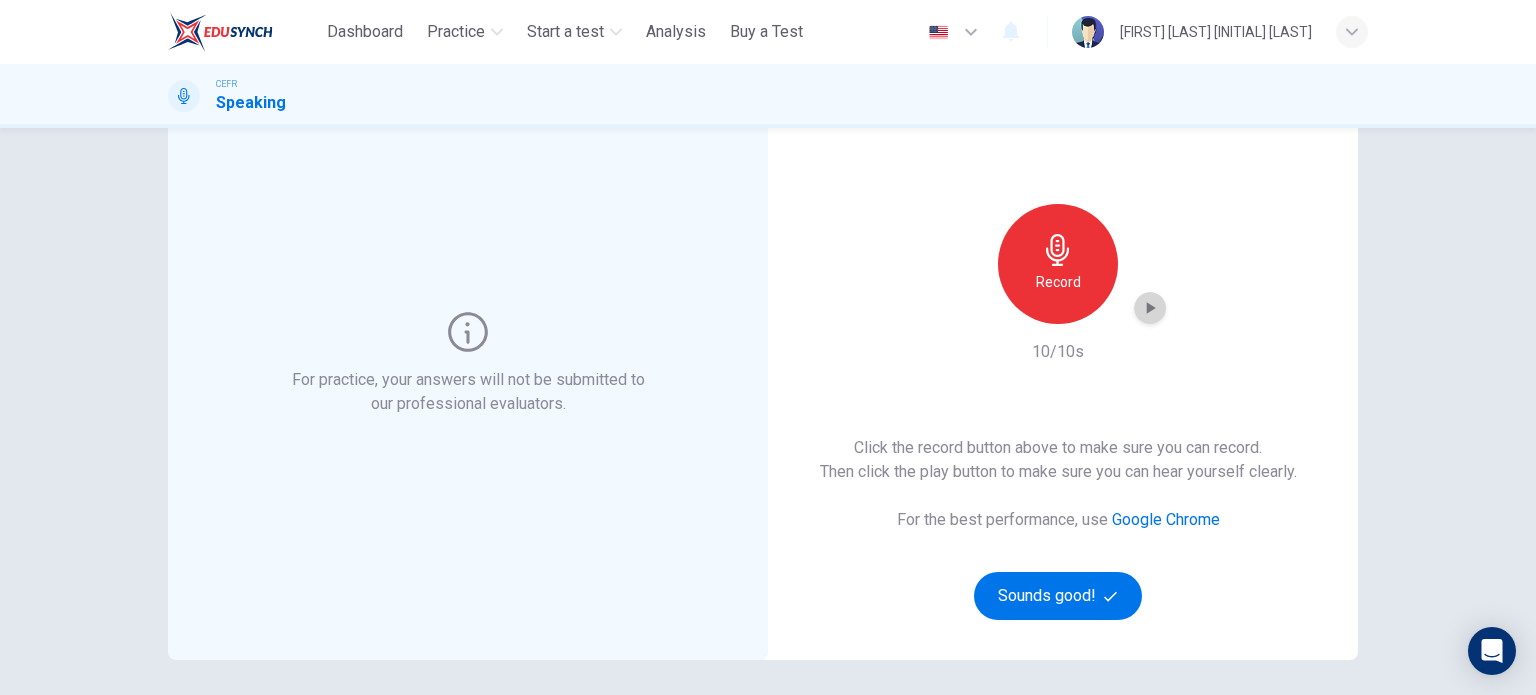 click 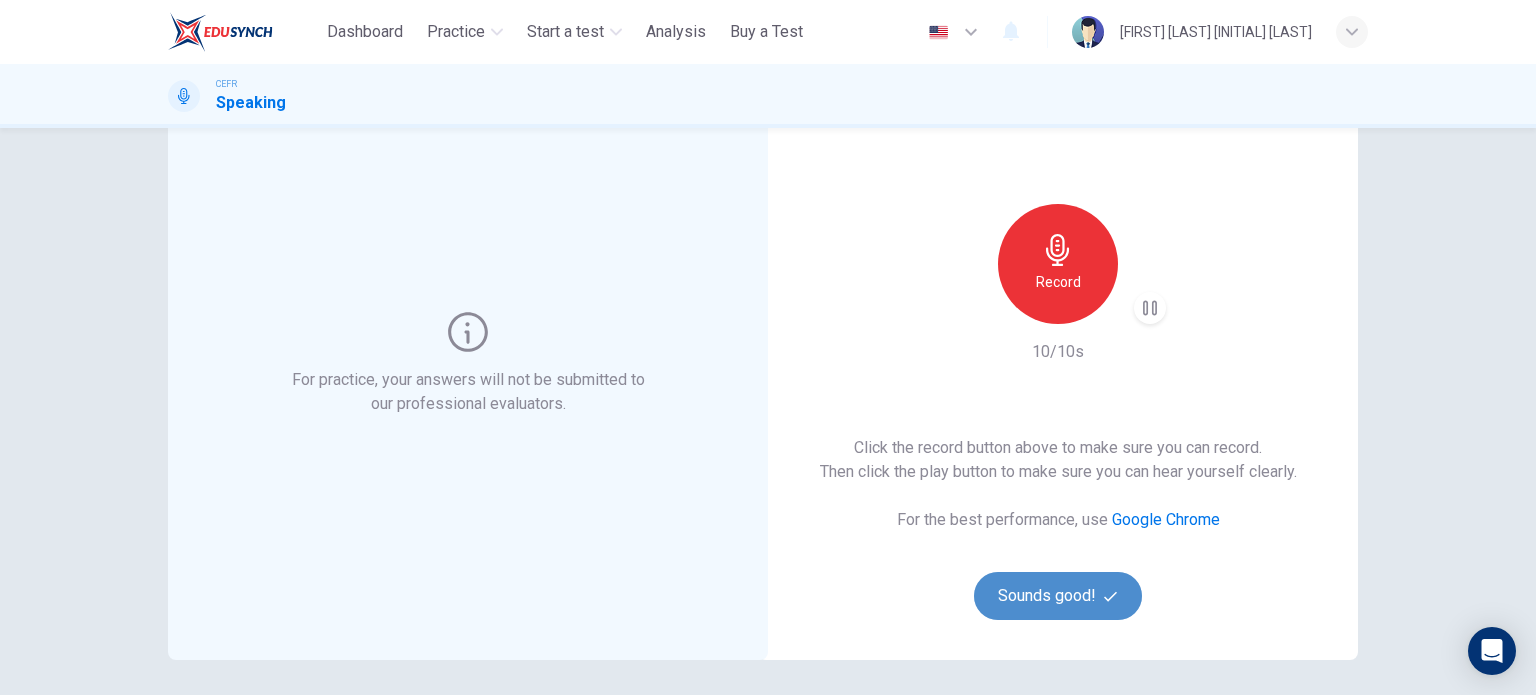 click on "Sounds good!" at bounding box center [1058, 596] 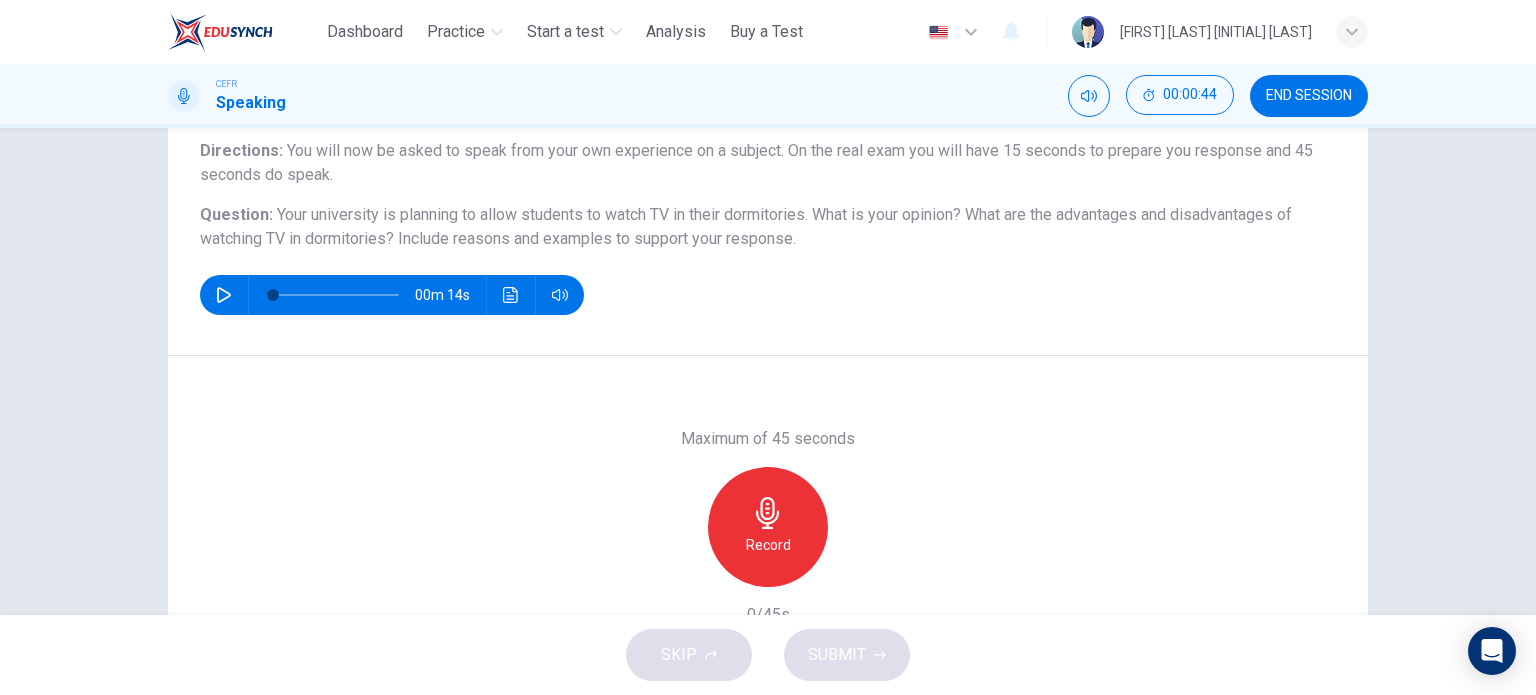 scroll, scrollTop: 200, scrollLeft: 0, axis: vertical 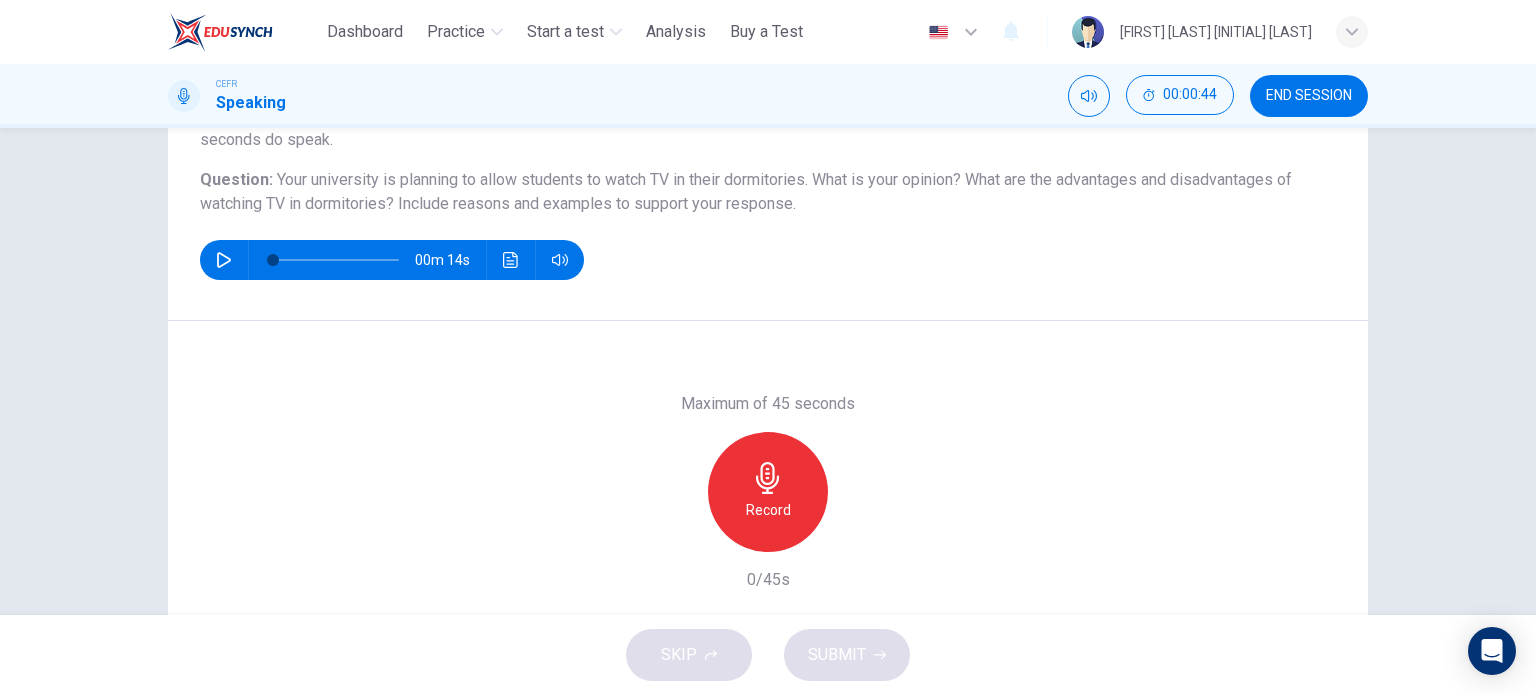 click on "Record" at bounding box center (768, 492) 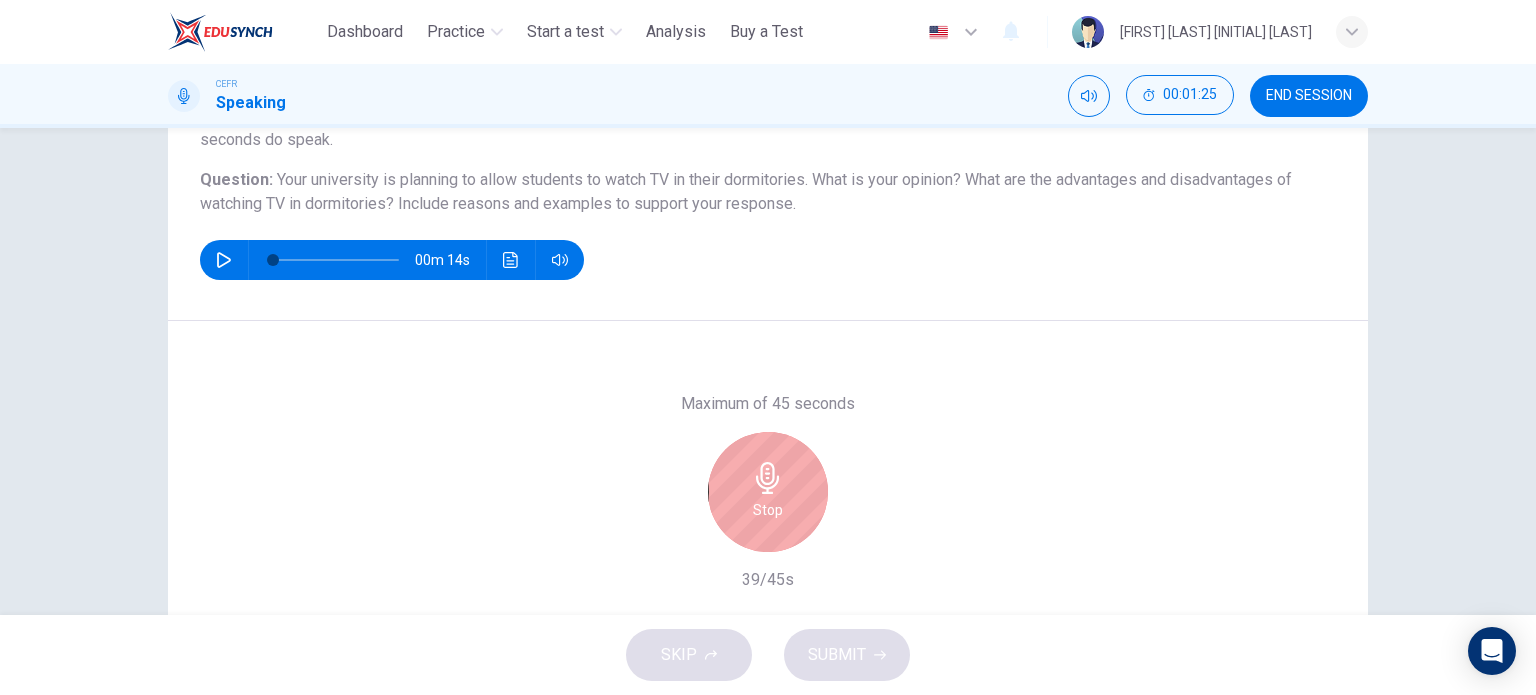 drag, startPoint x: 786, startPoint y: 508, endPoint x: 819, endPoint y: 516, distance: 33.955853 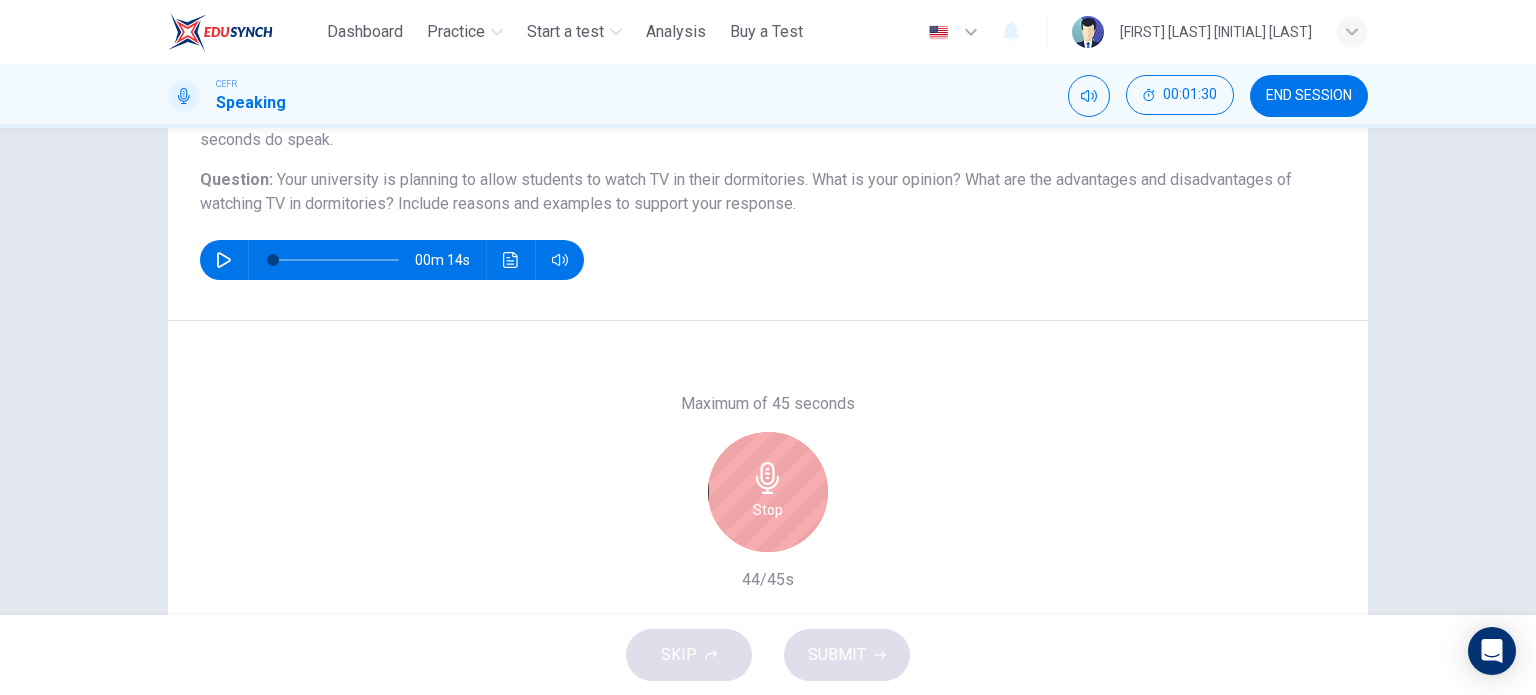 click on "Stop" at bounding box center (768, 492) 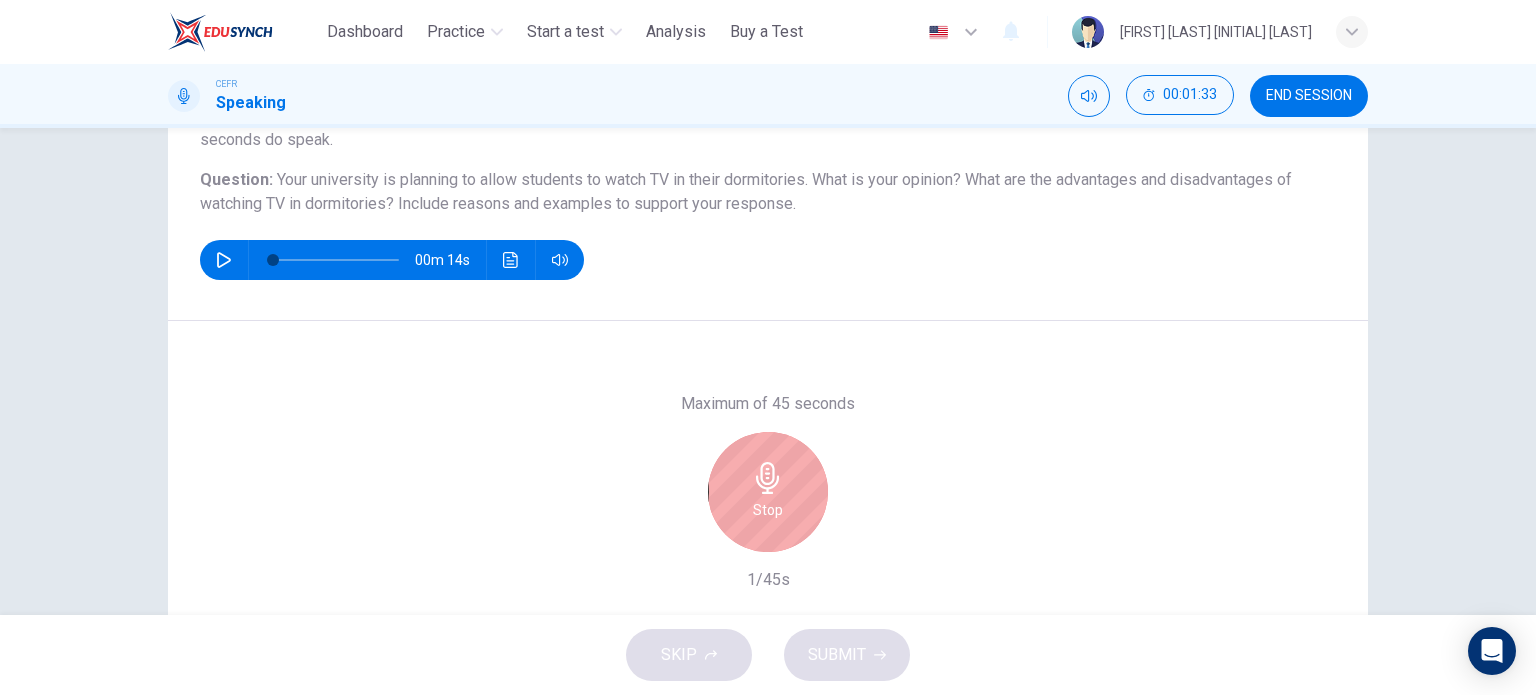click at bounding box center [224, 260] 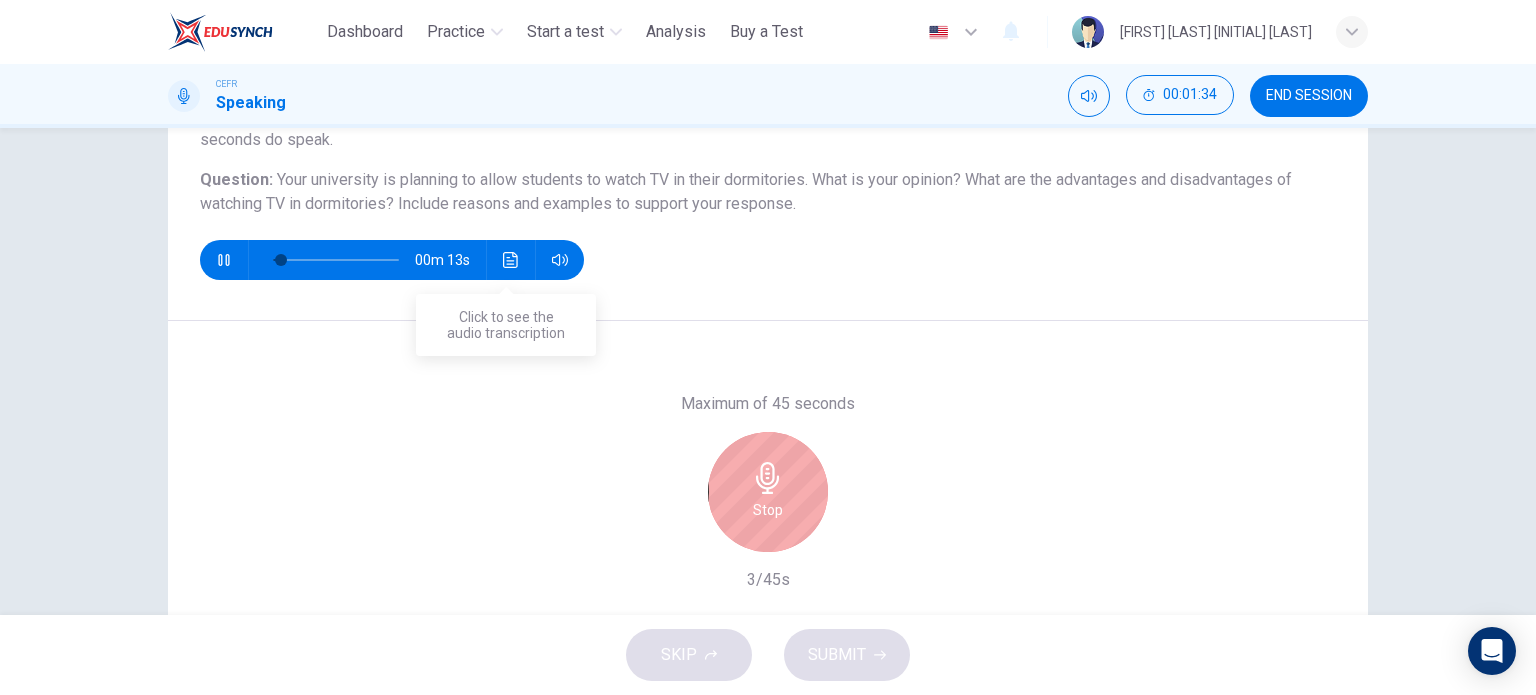 click 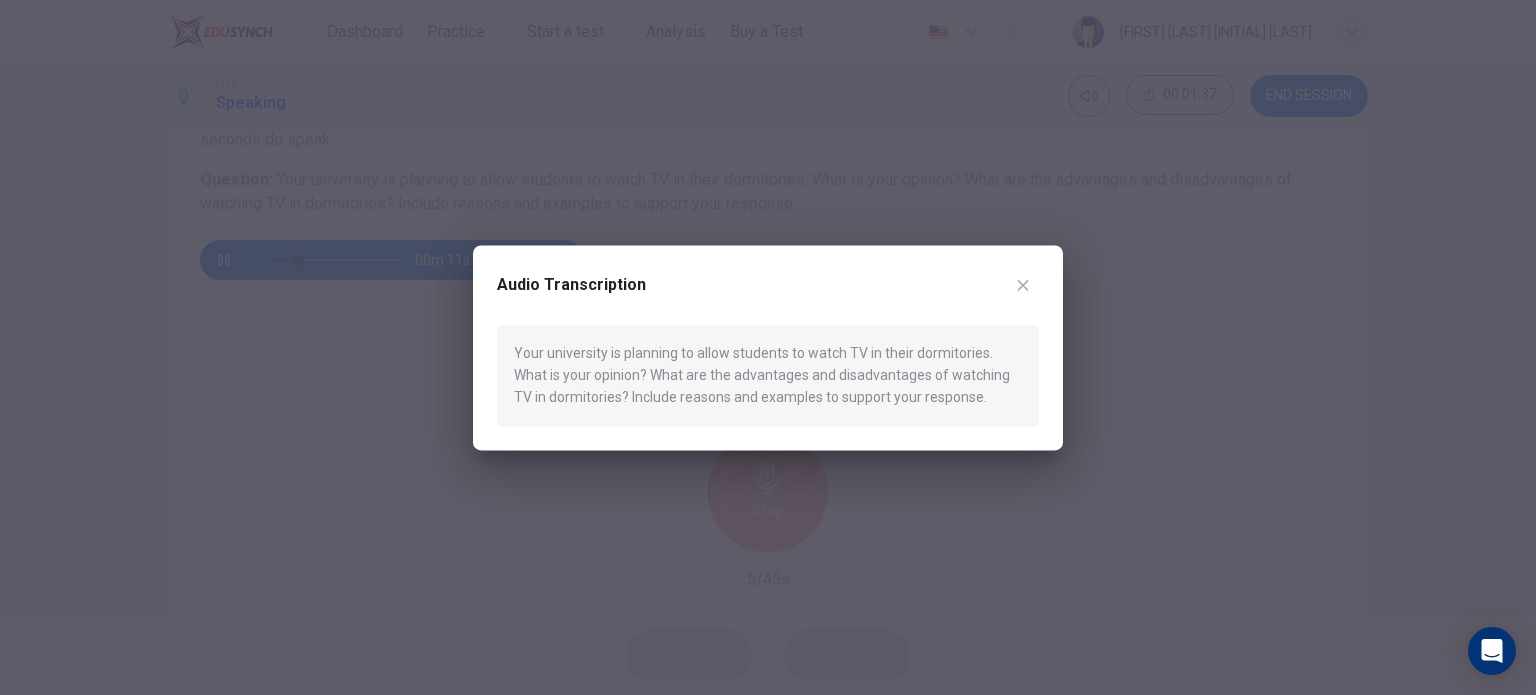 click 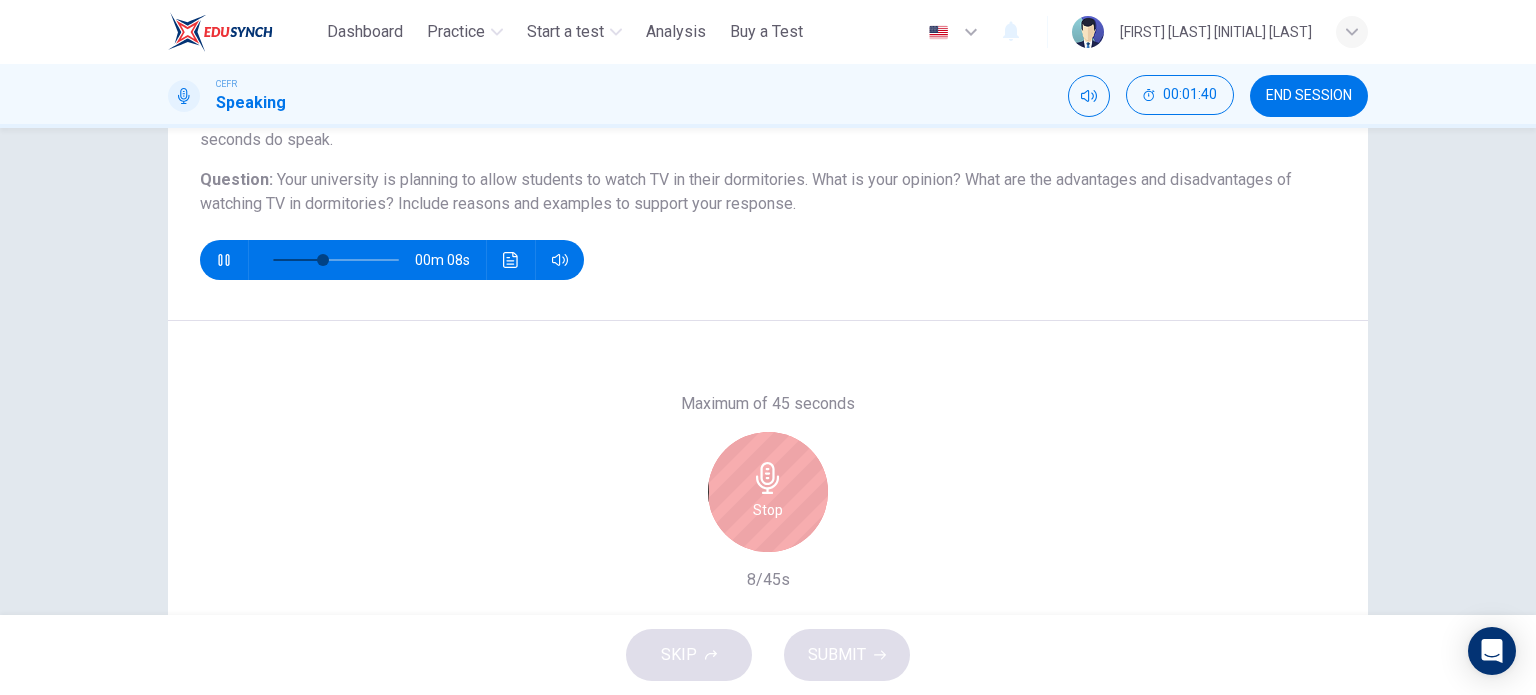 click 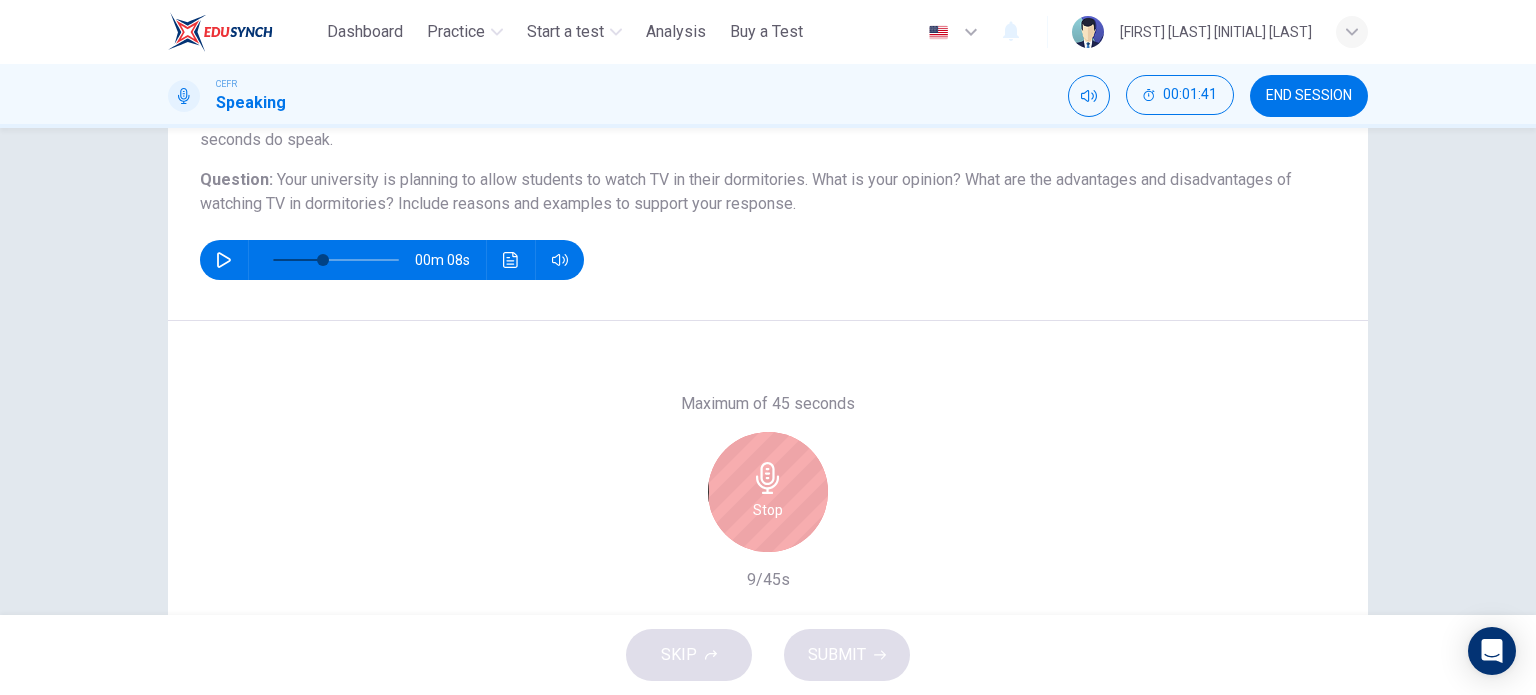 click on "Stop" at bounding box center [768, 510] 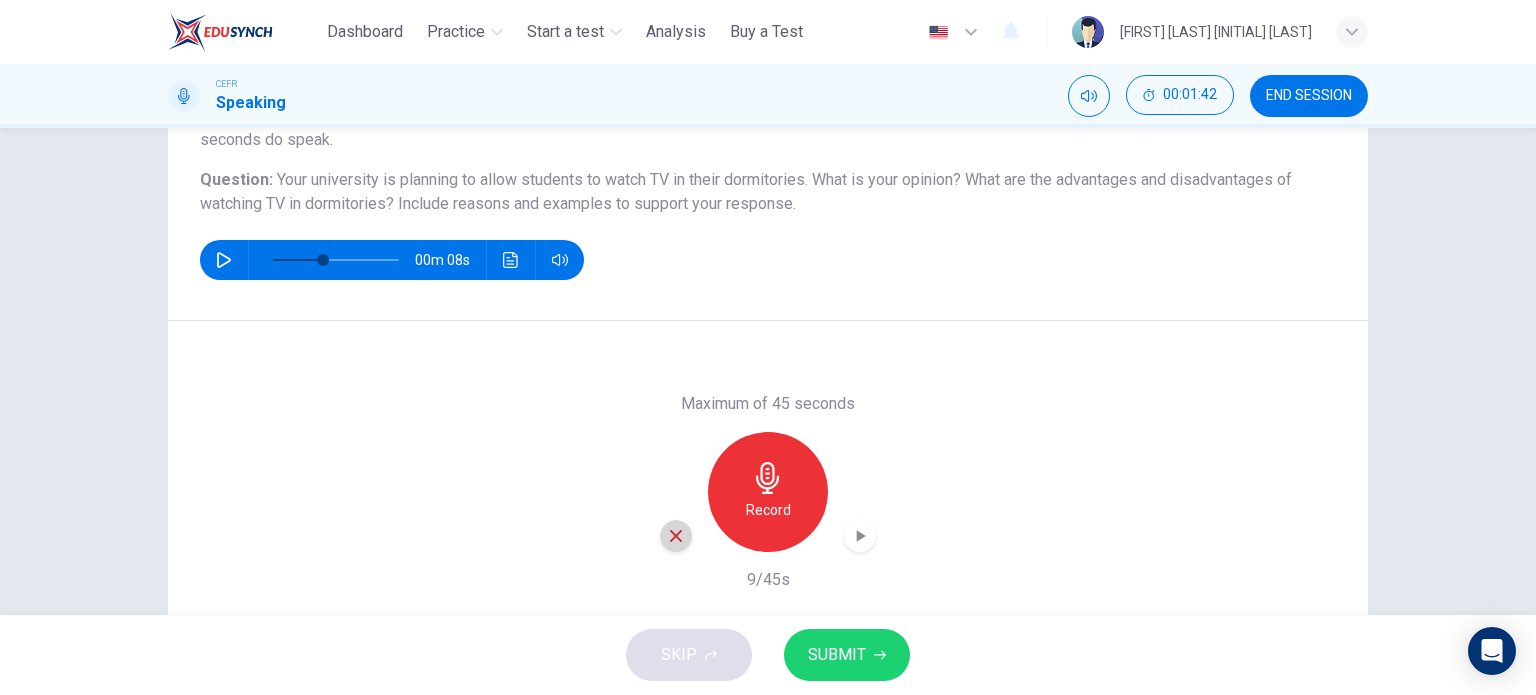 drag, startPoint x: 668, startPoint y: 540, endPoint x: 766, endPoint y: 537, distance: 98.045906 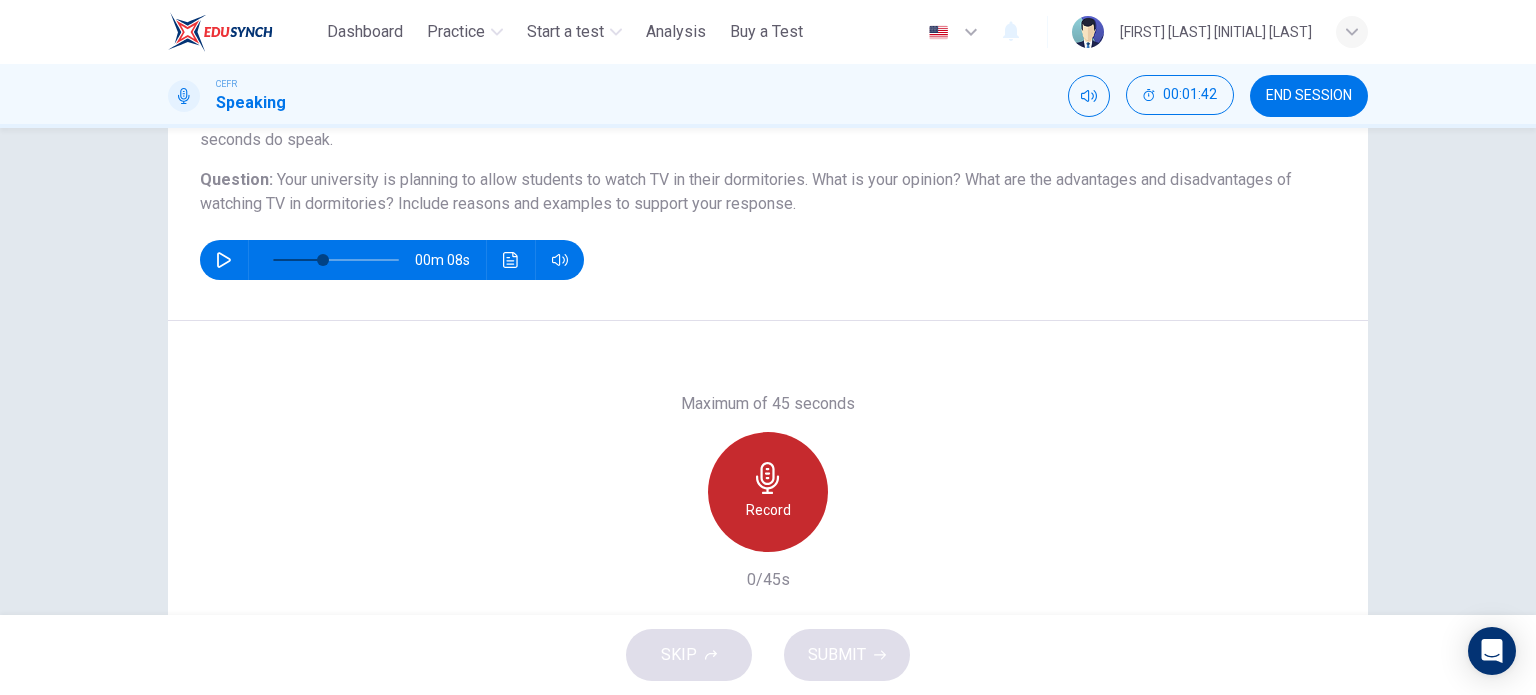 click on "Record" at bounding box center [768, 492] 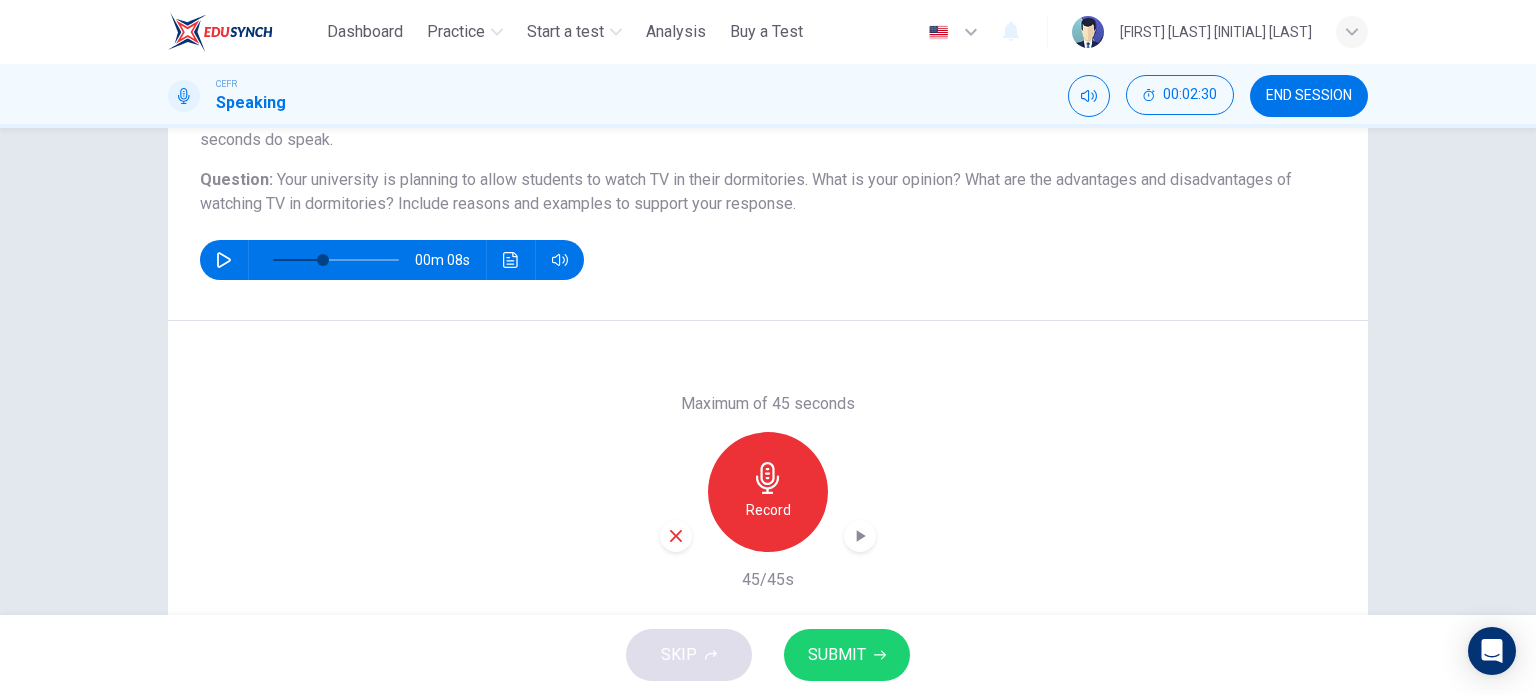click 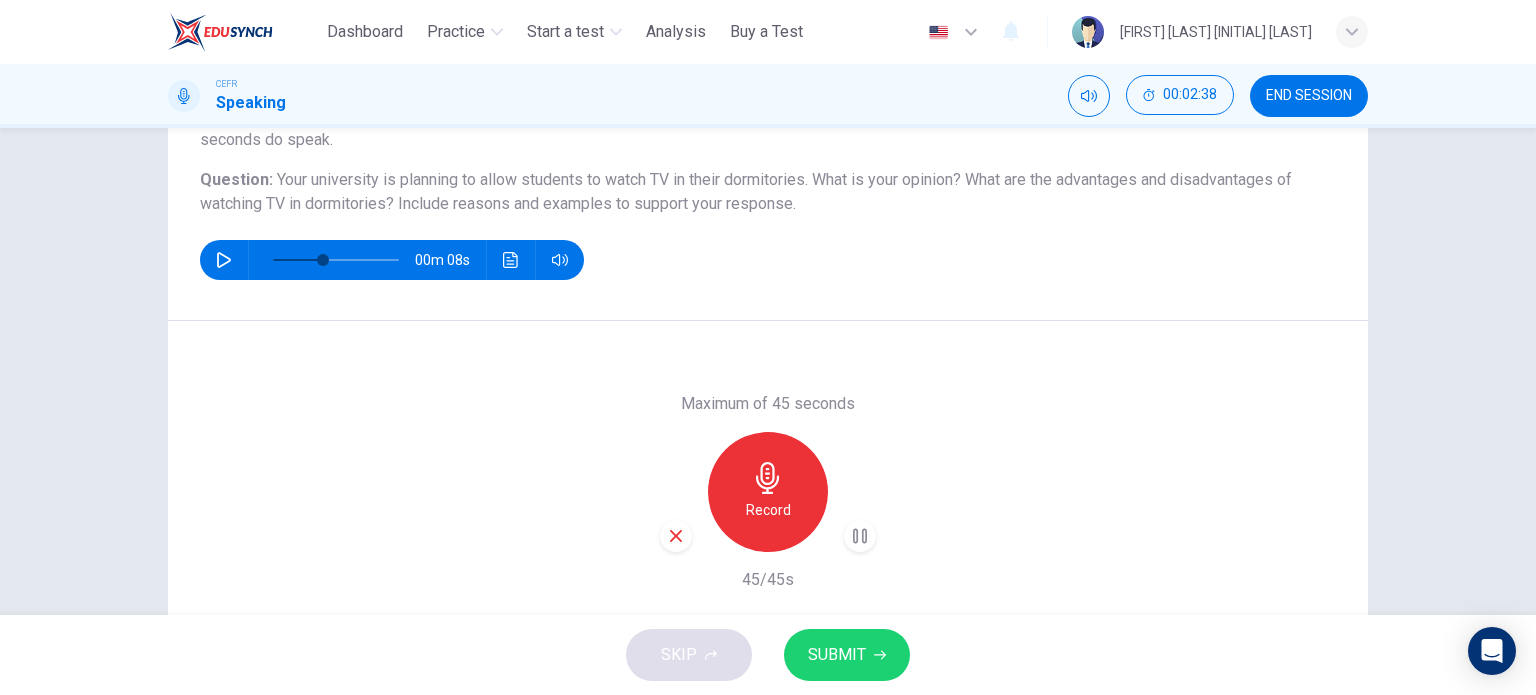 click on "SUBMIT" at bounding box center [837, 655] 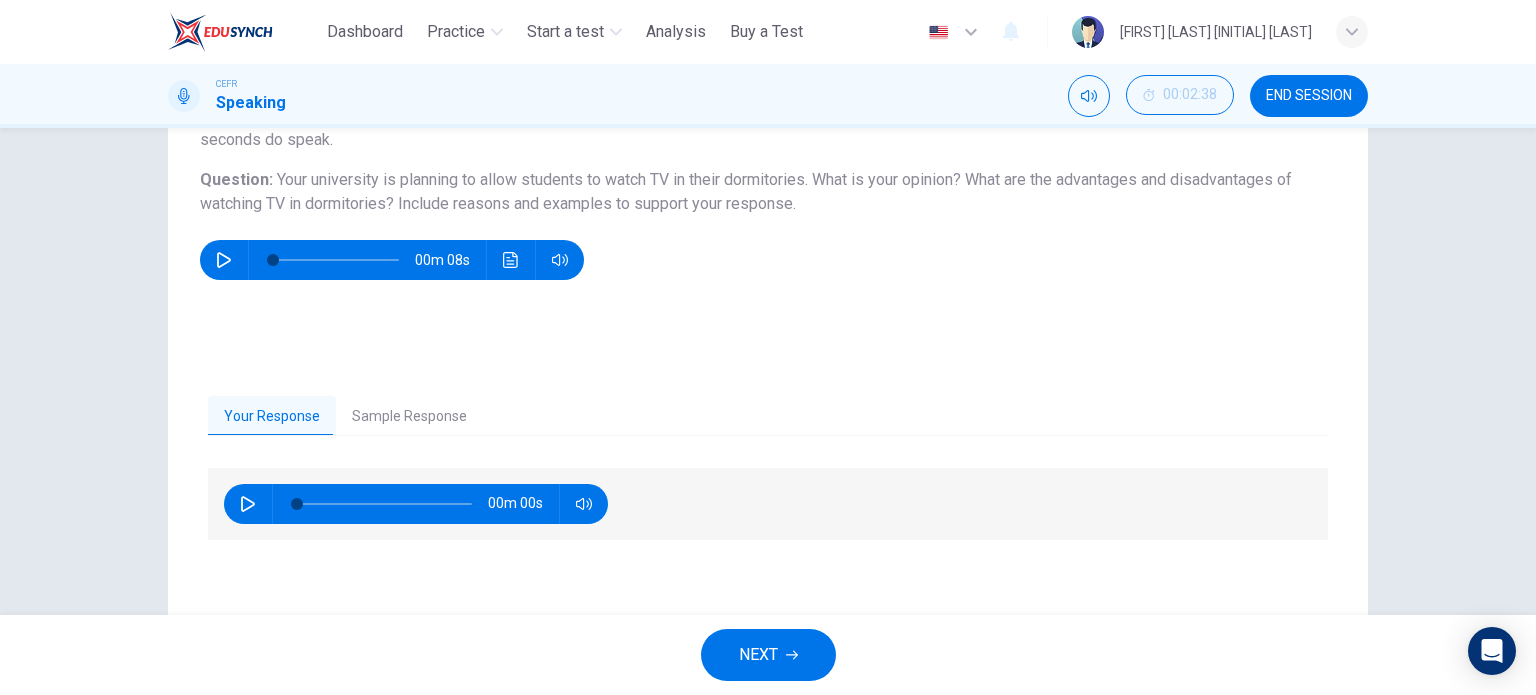 type on "*" 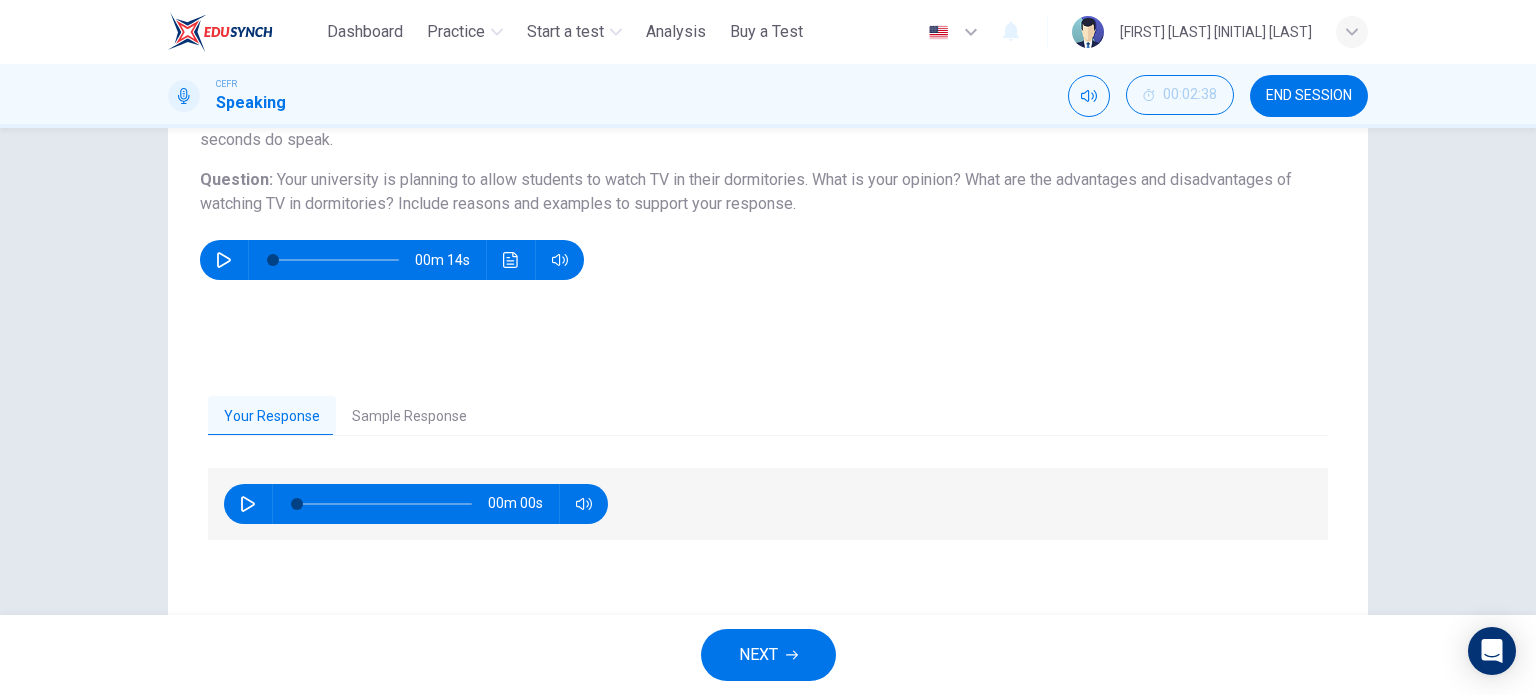 scroll, scrollTop: 288, scrollLeft: 0, axis: vertical 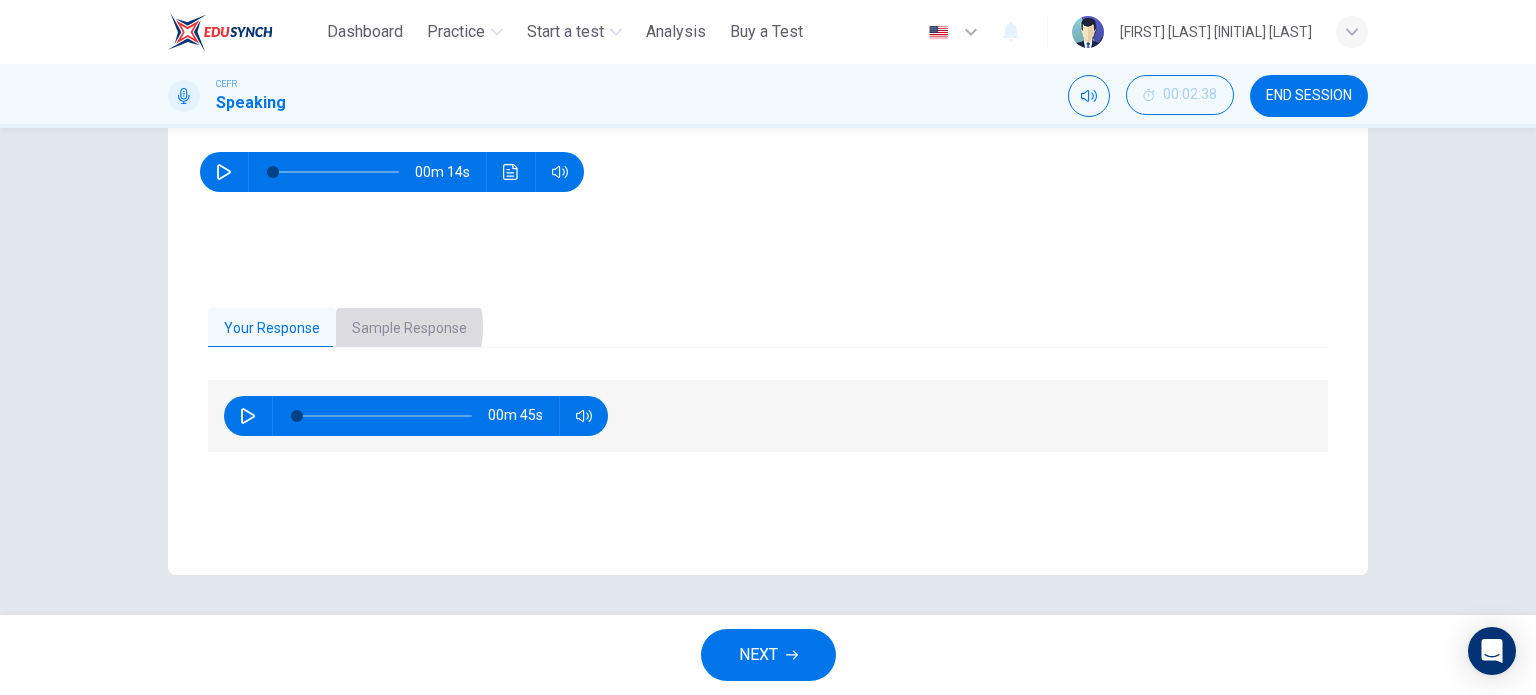 click on "Sample Response" at bounding box center [409, 329] 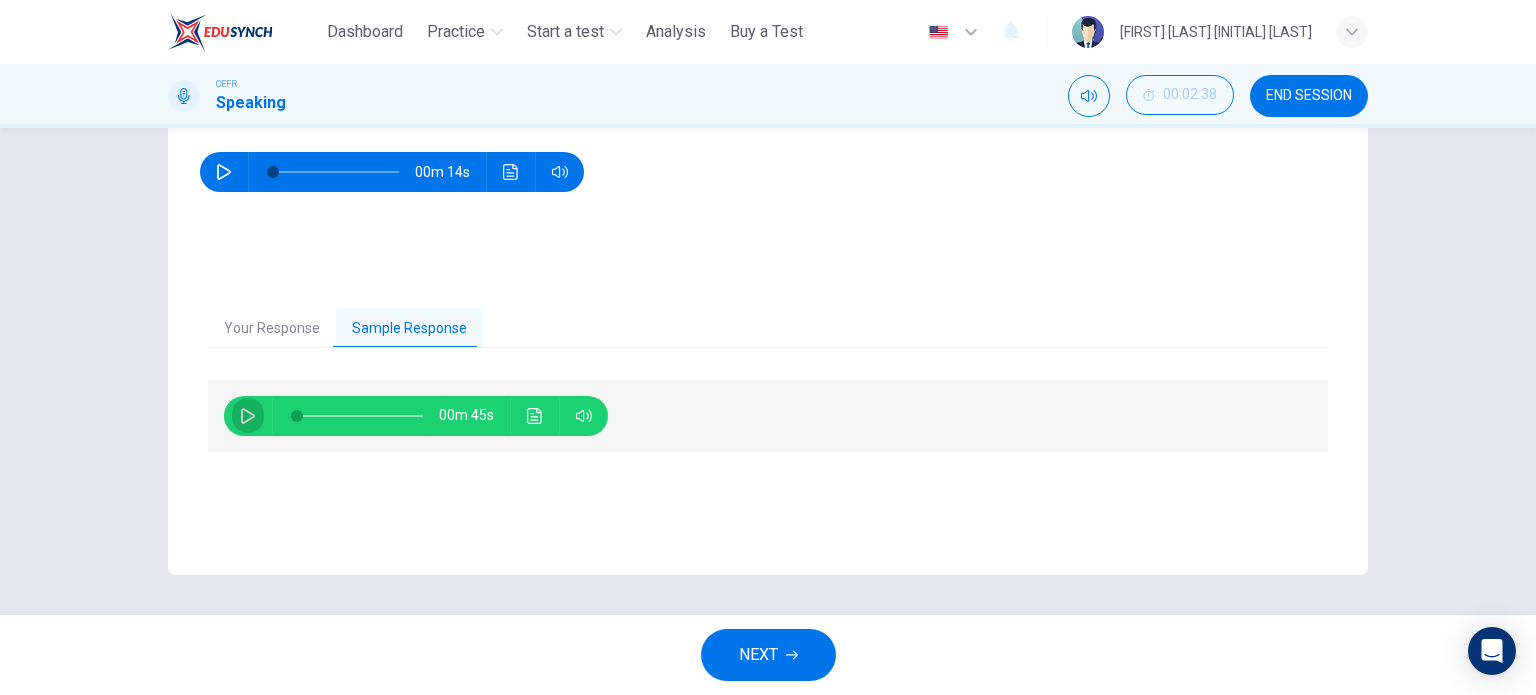 click at bounding box center (248, 416) 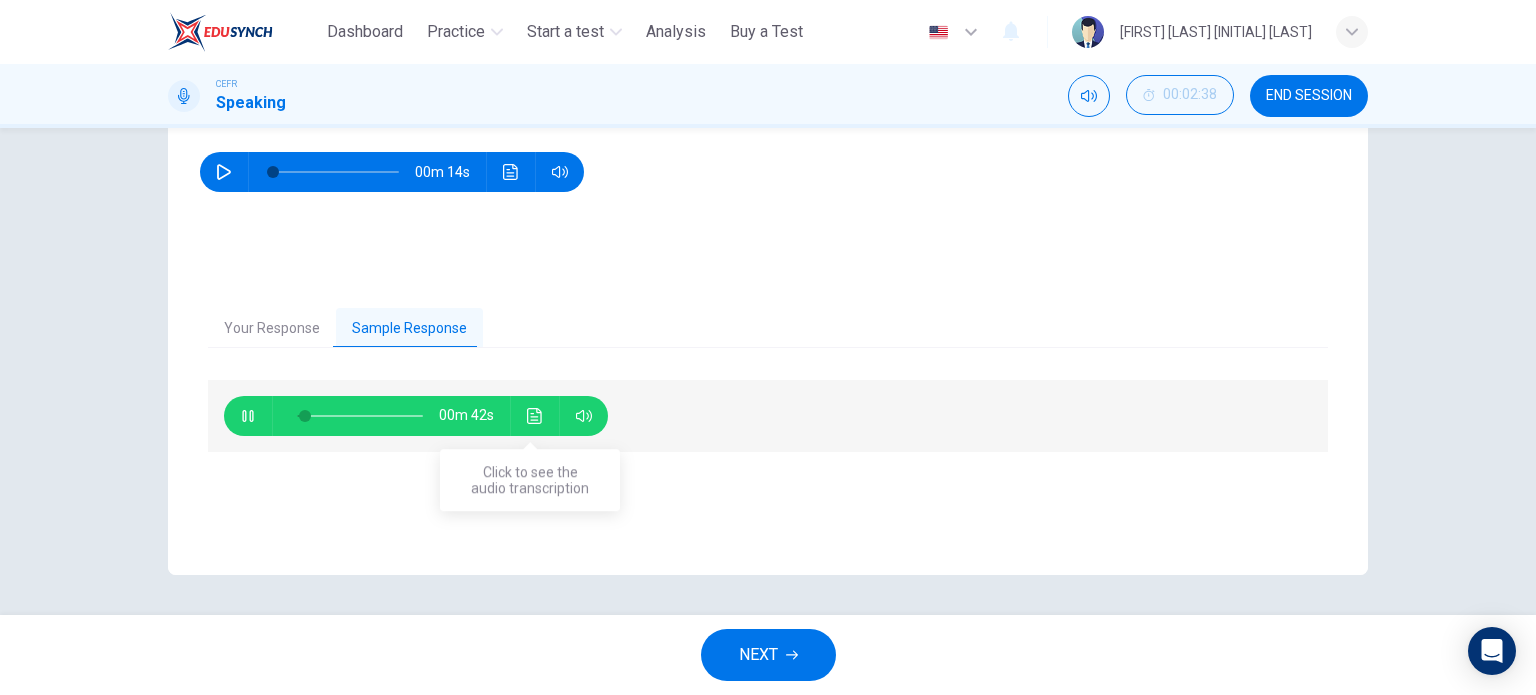 click 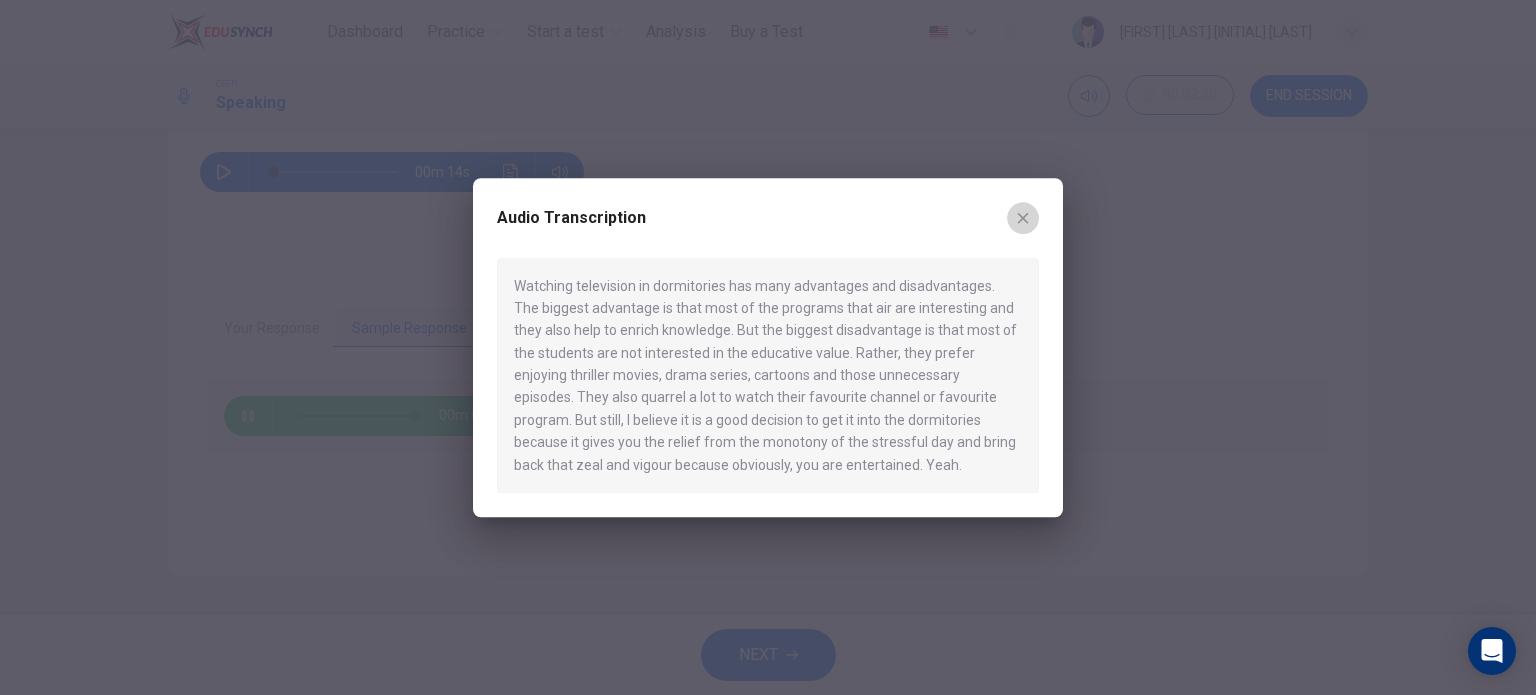 click 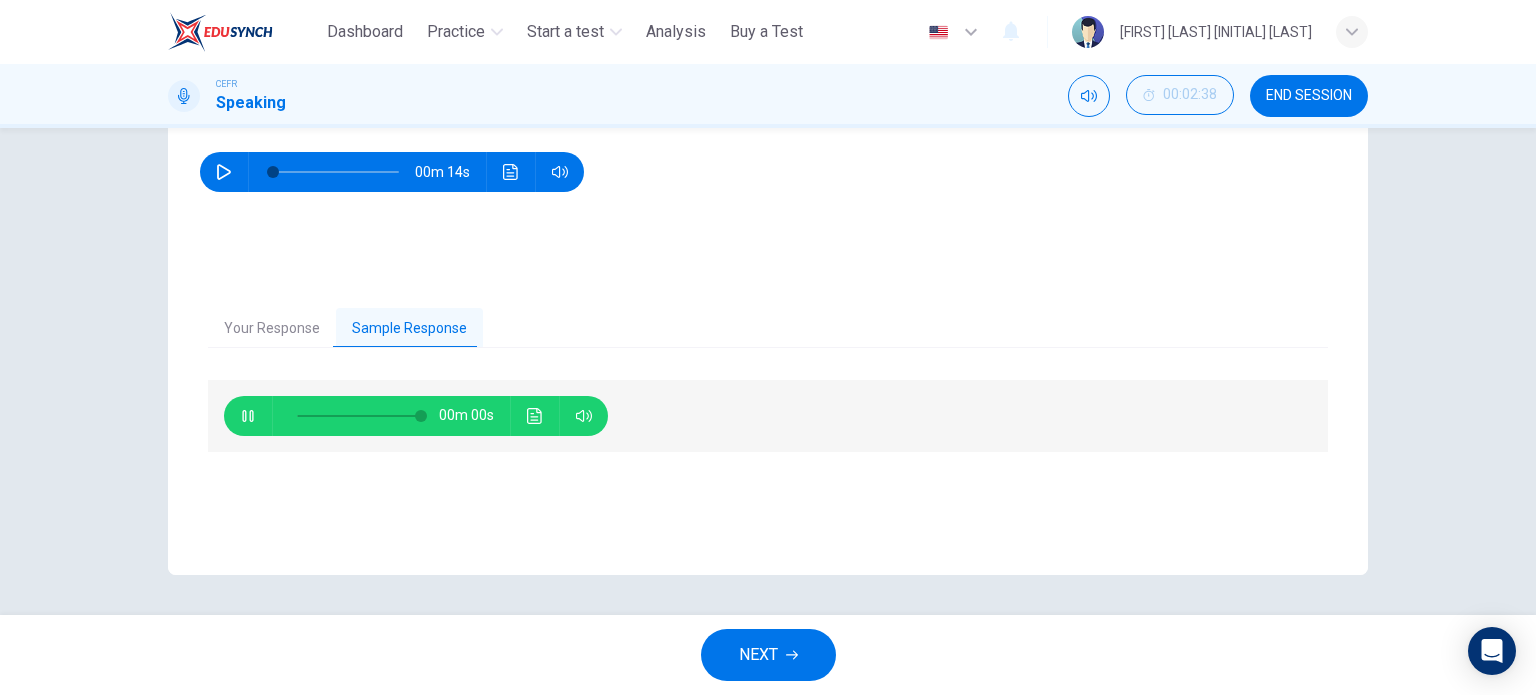 type on "*" 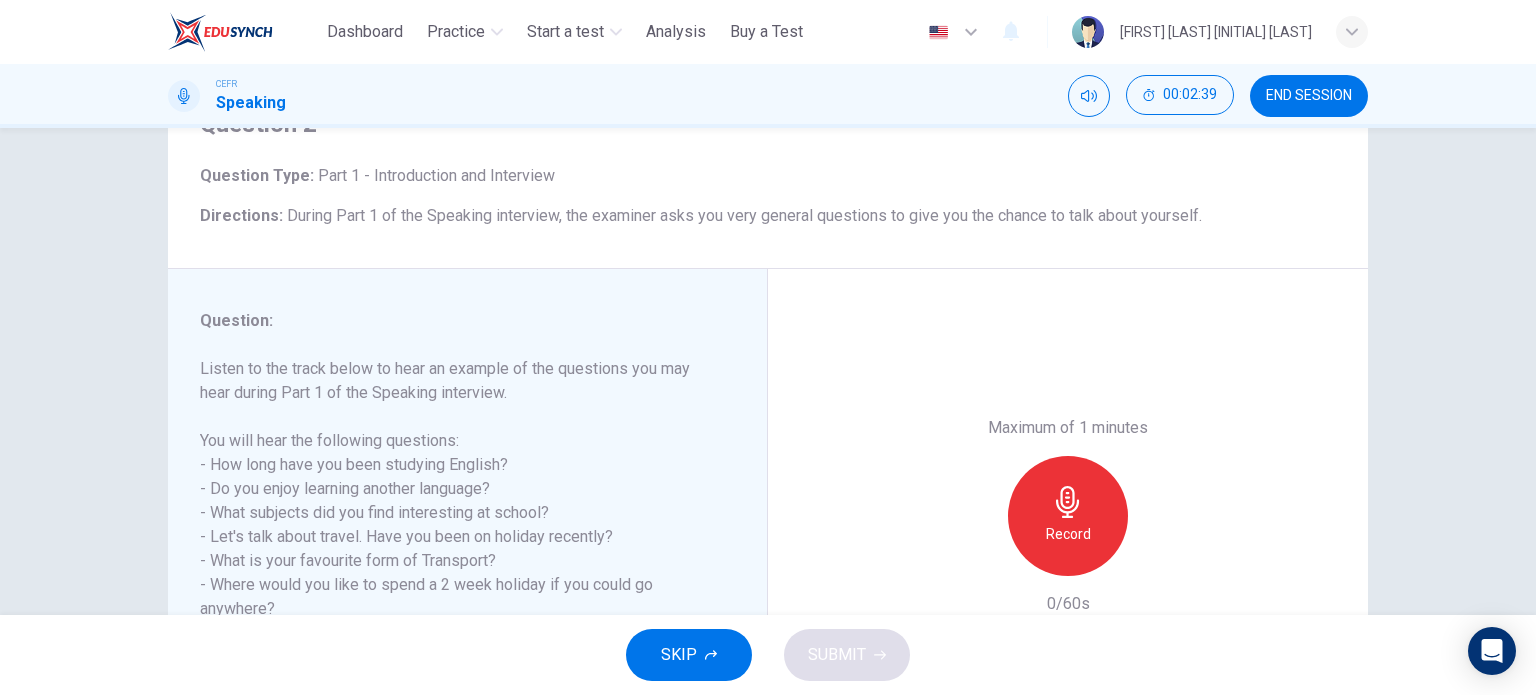 scroll, scrollTop: 200, scrollLeft: 0, axis: vertical 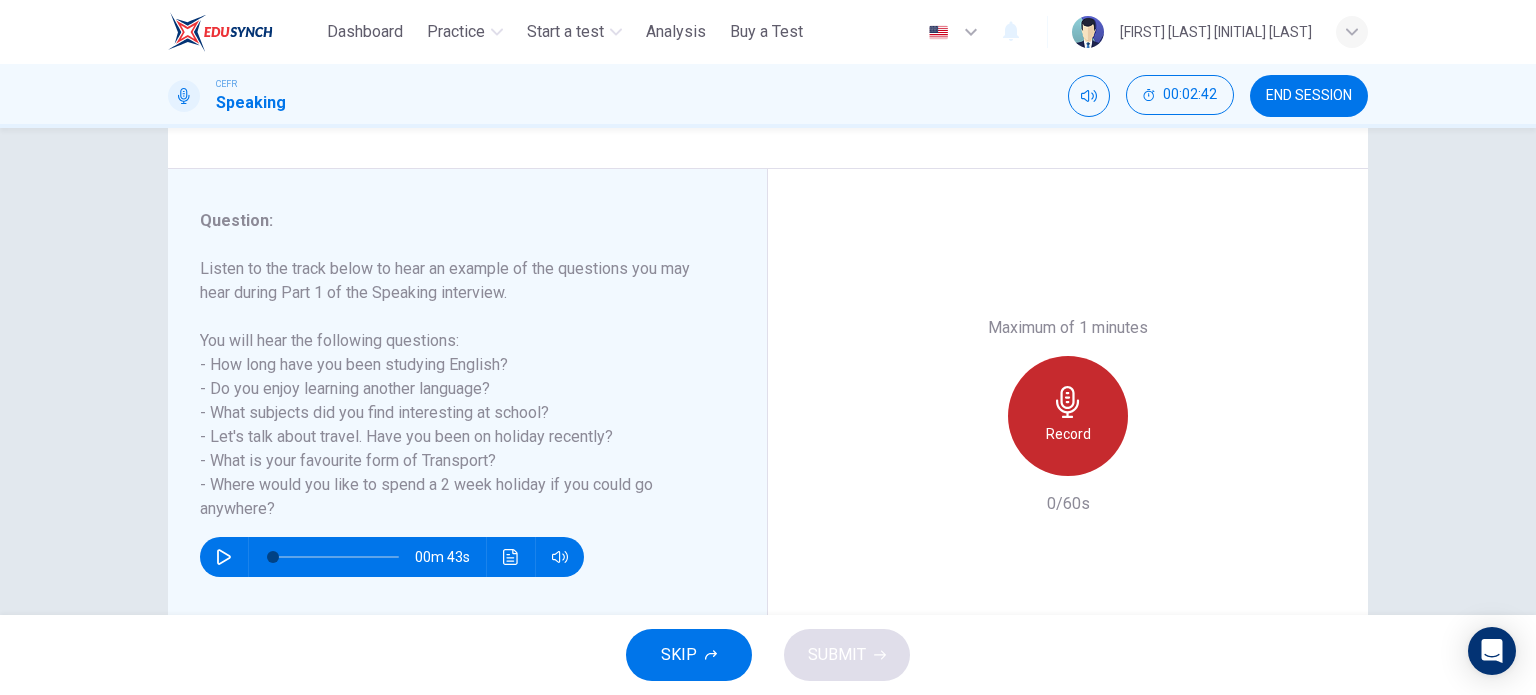click on "Record" at bounding box center (1068, 434) 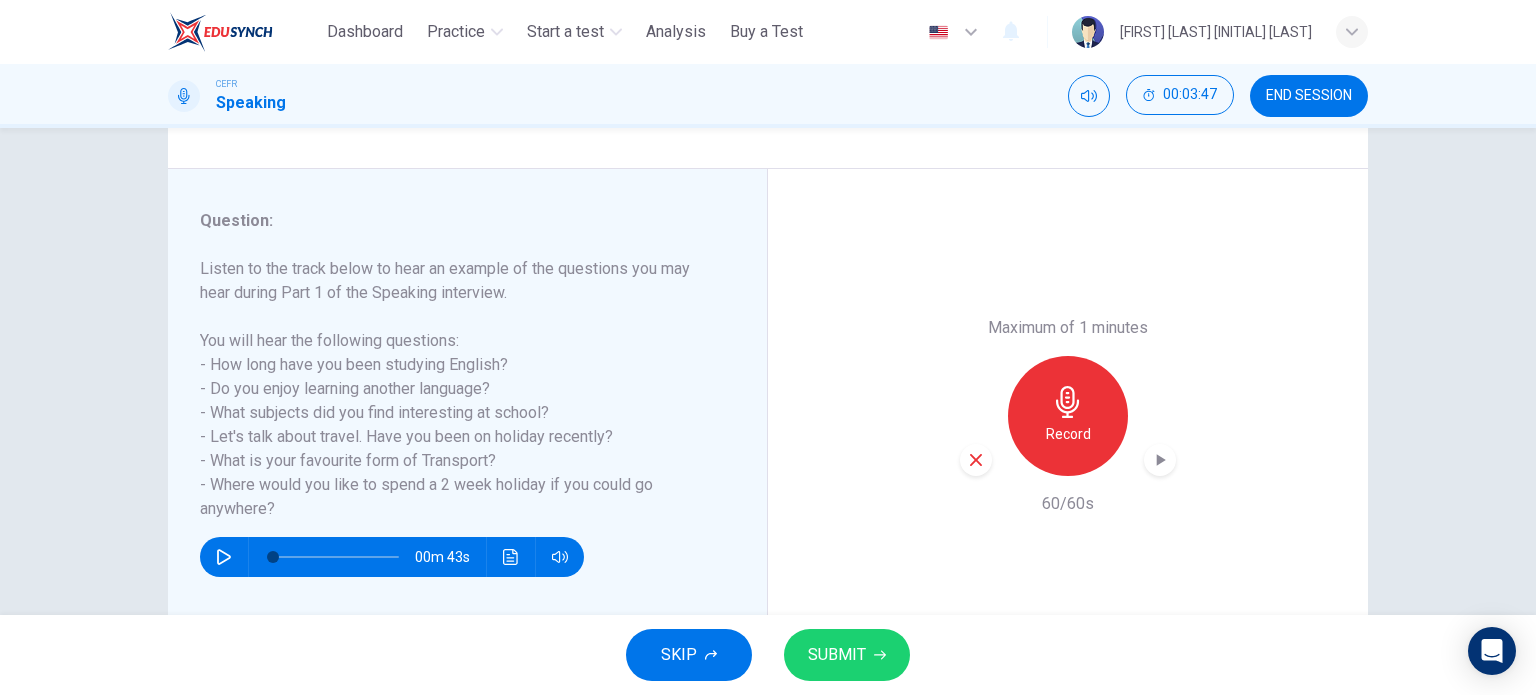 click on "SUBMIT" at bounding box center (847, 655) 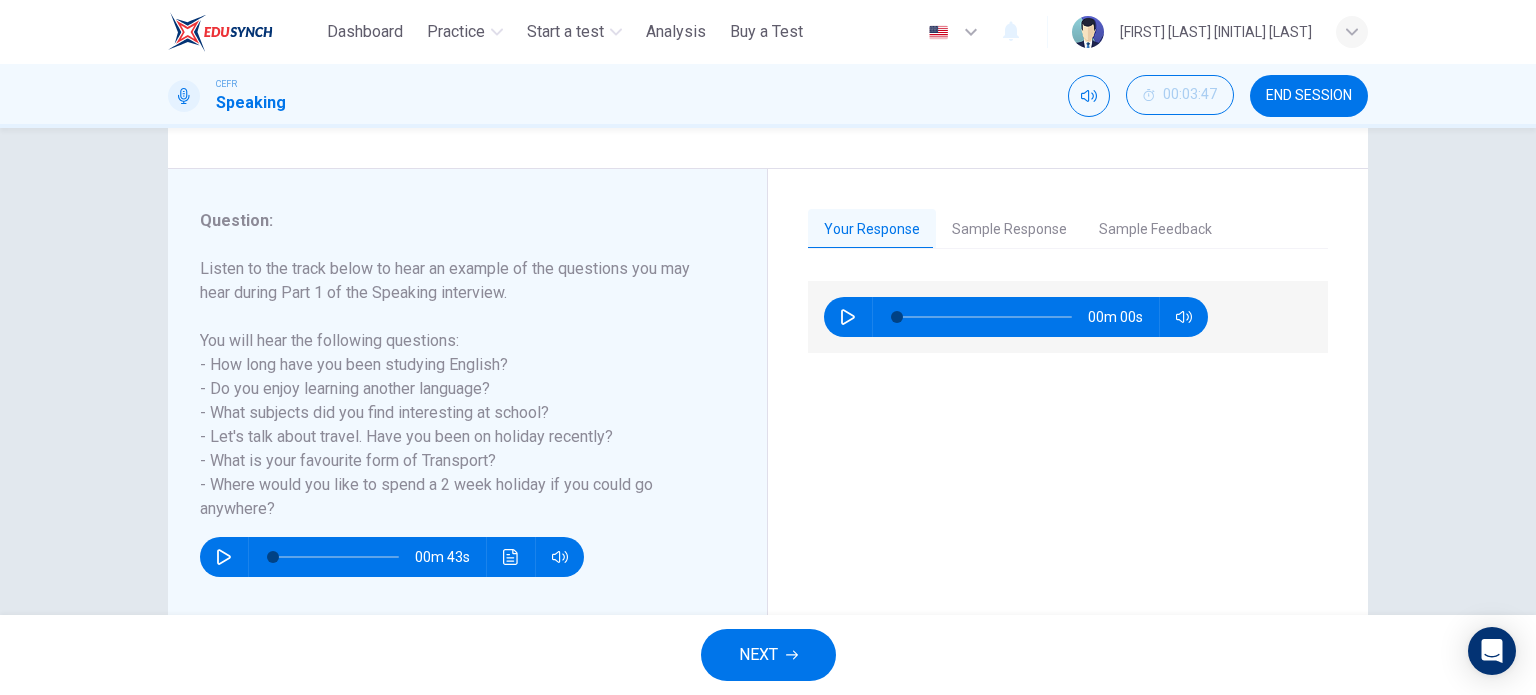 click on "Sample Response" at bounding box center [1009, 230] 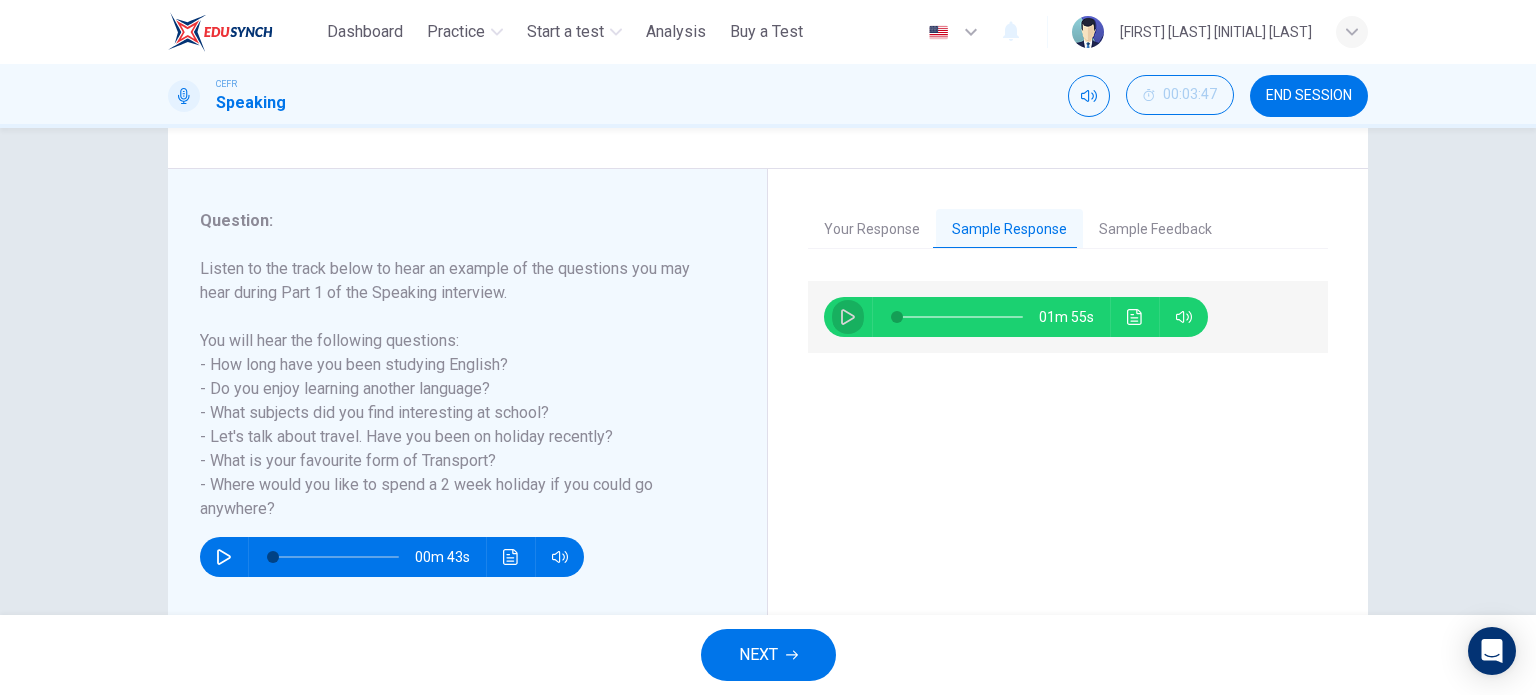 click 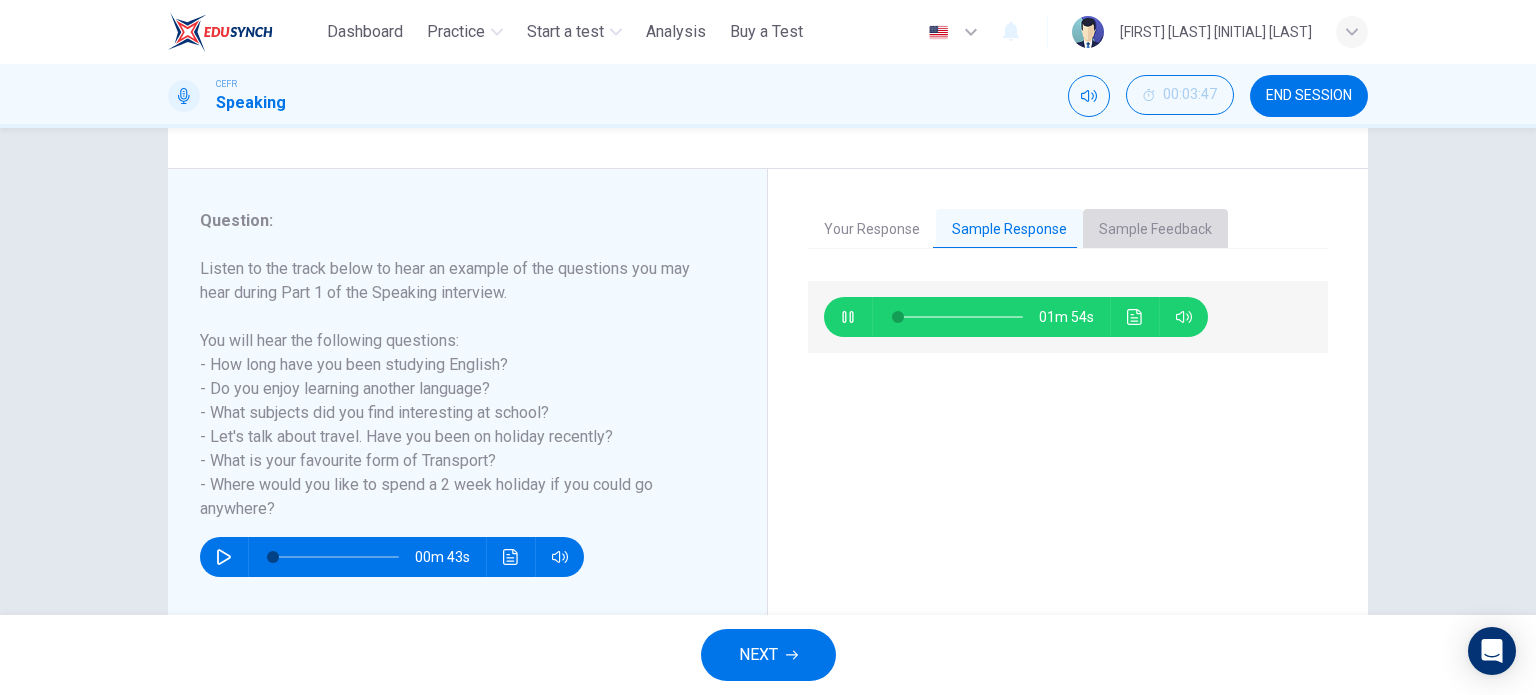 click on "Sample Feedback" at bounding box center [1155, 230] 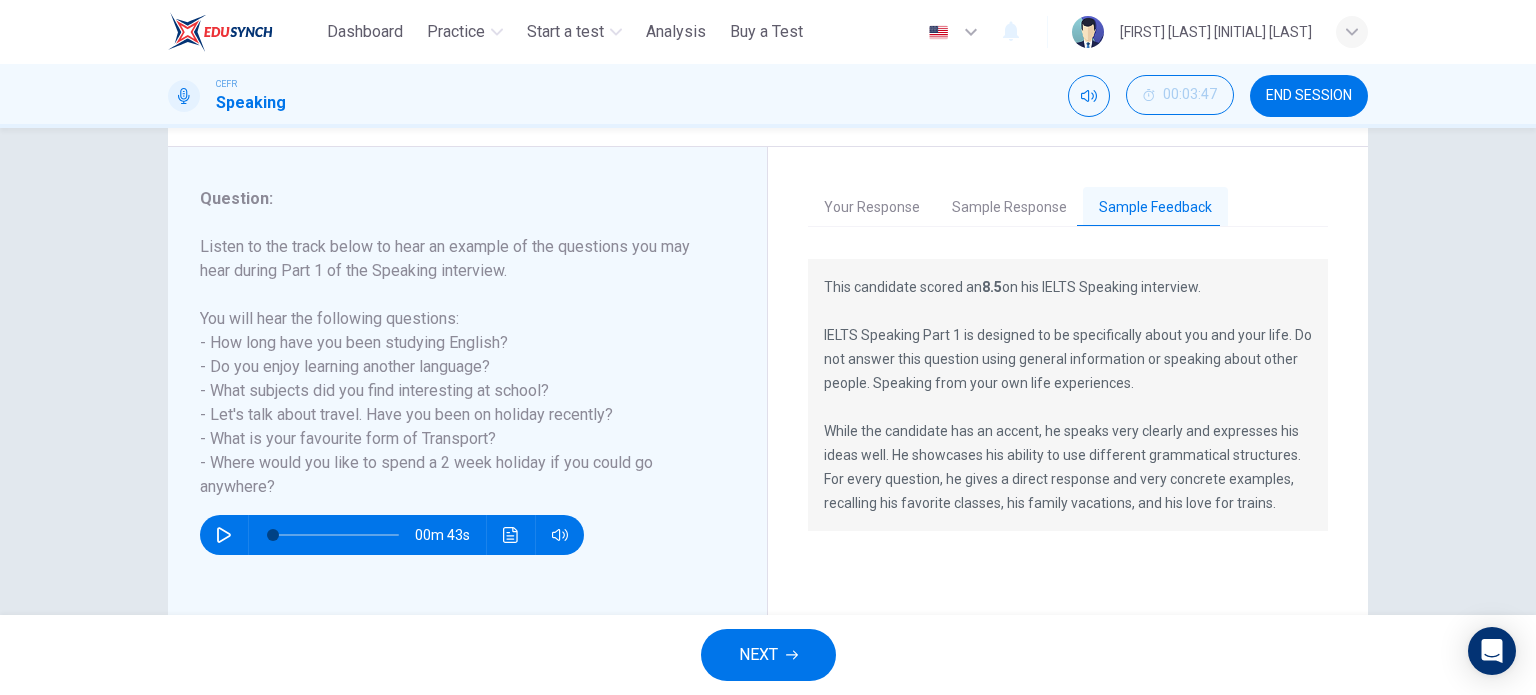 scroll, scrollTop: 188, scrollLeft: 0, axis: vertical 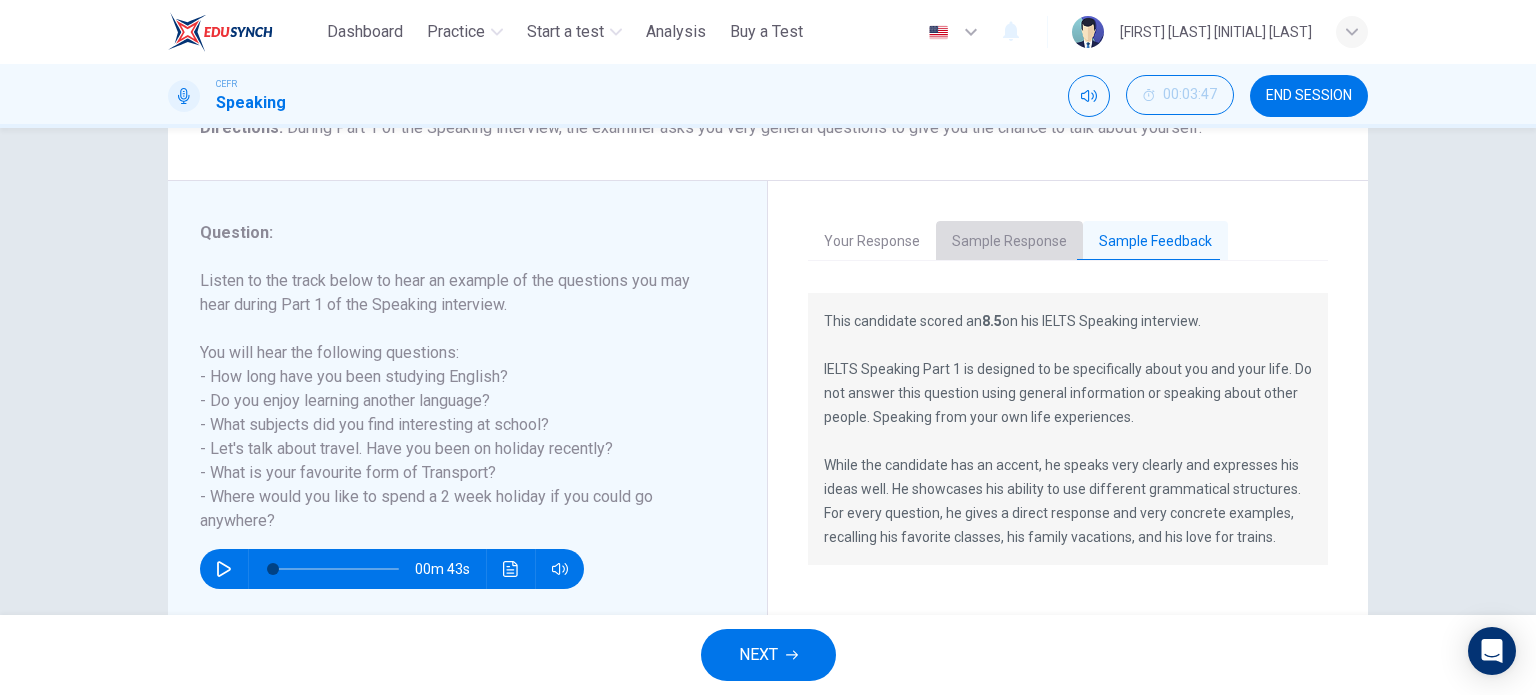click on "Sample Response" at bounding box center [1009, 242] 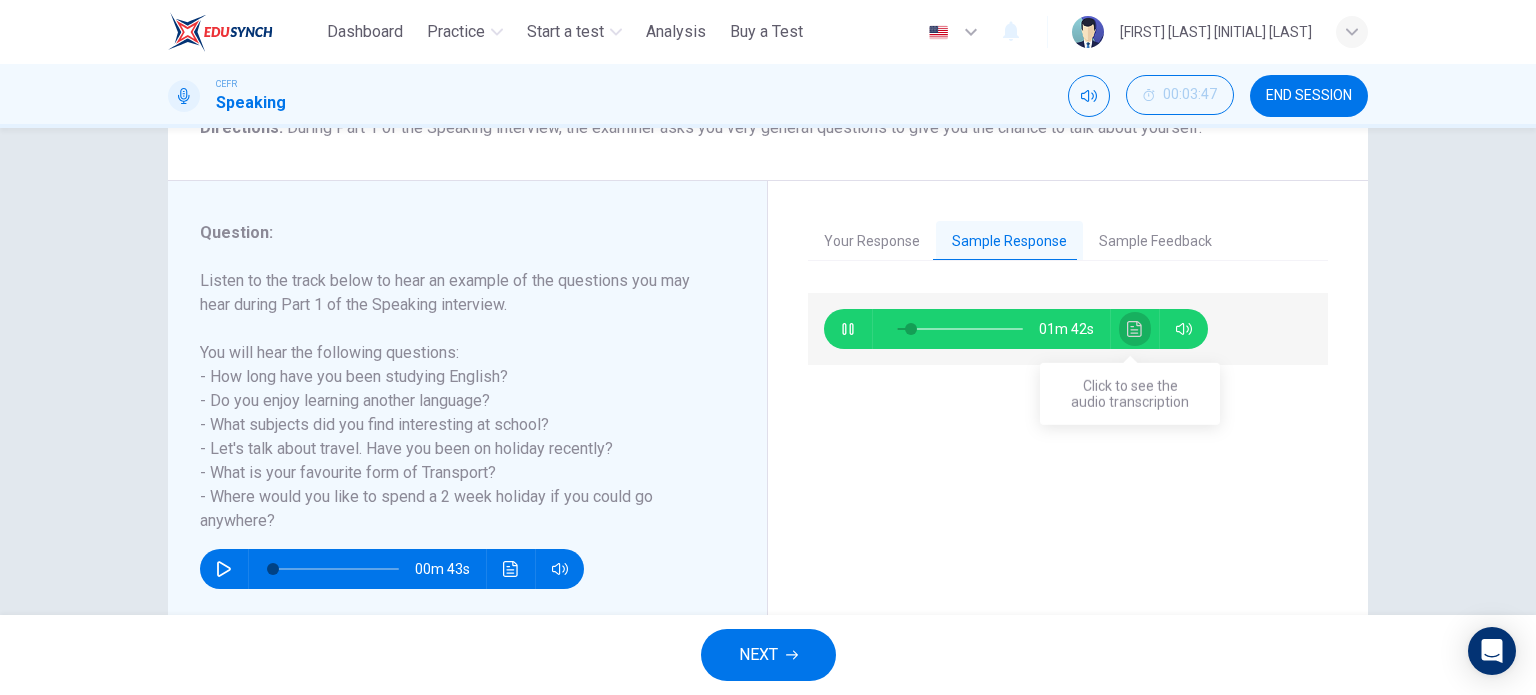 click 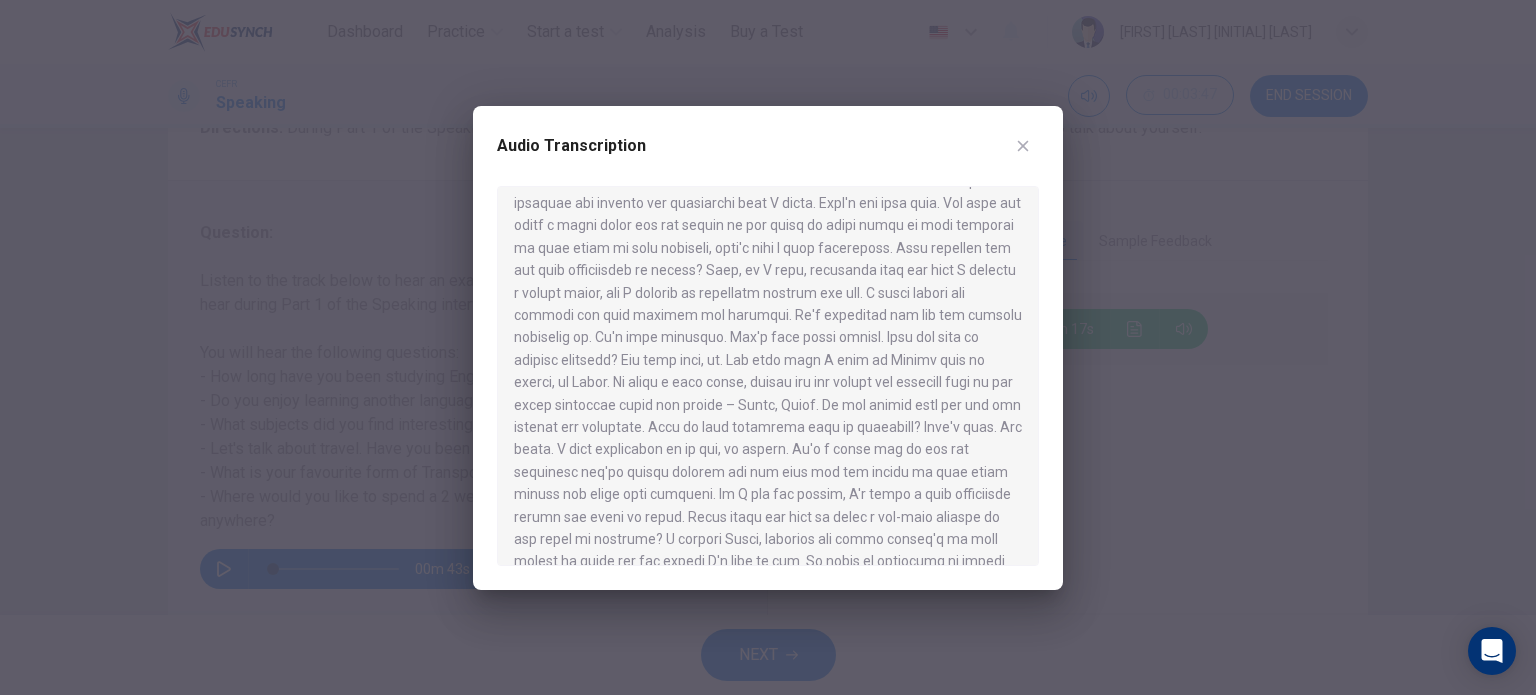 scroll, scrollTop: 168, scrollLeft: 0, axis: vertical 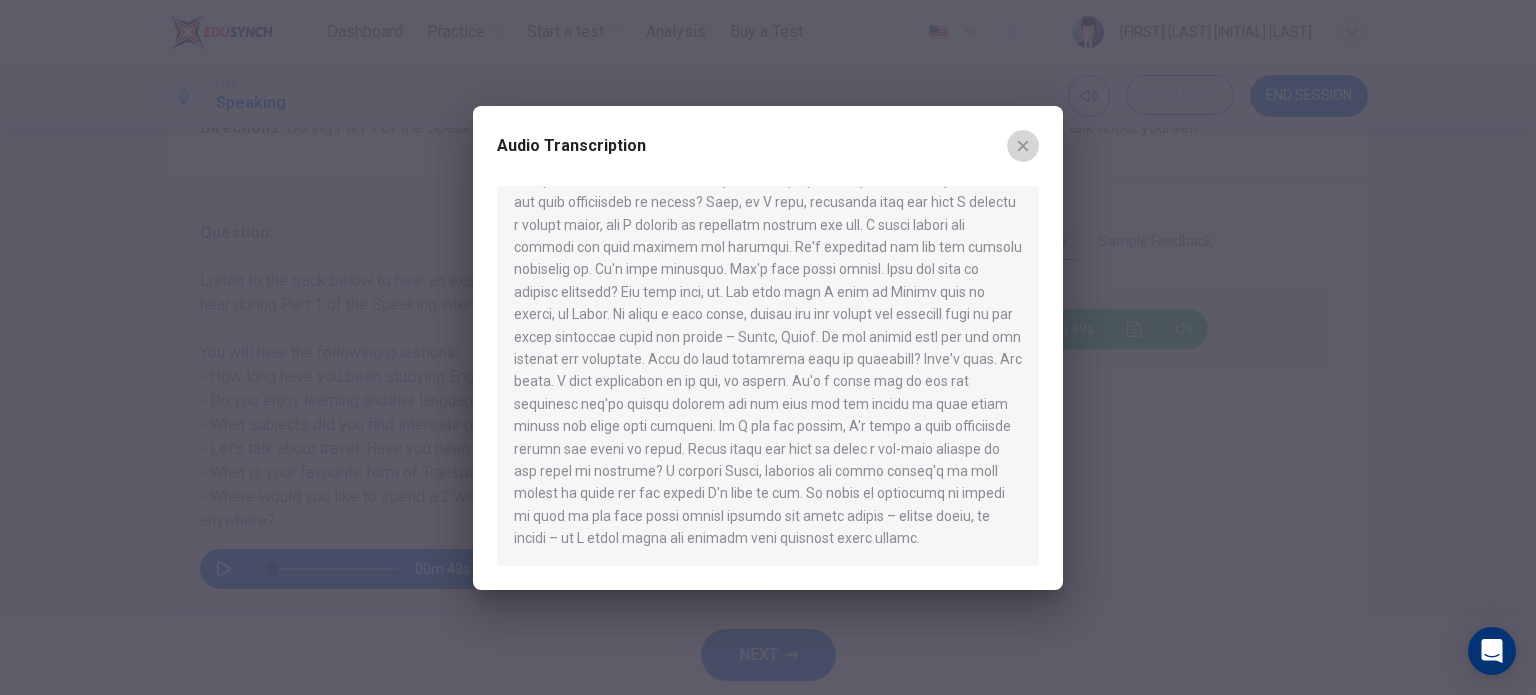 click 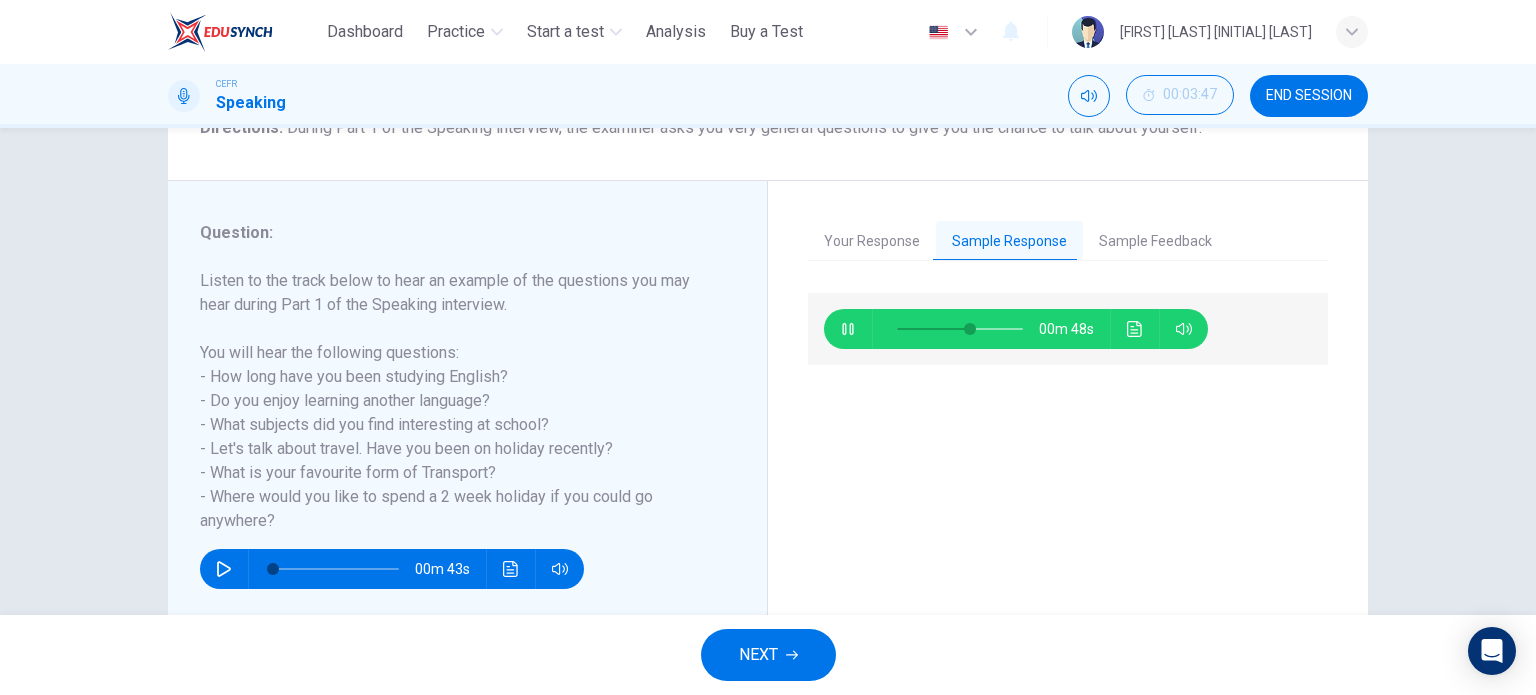 click on "NEXT" at bounding box center (768, 655) 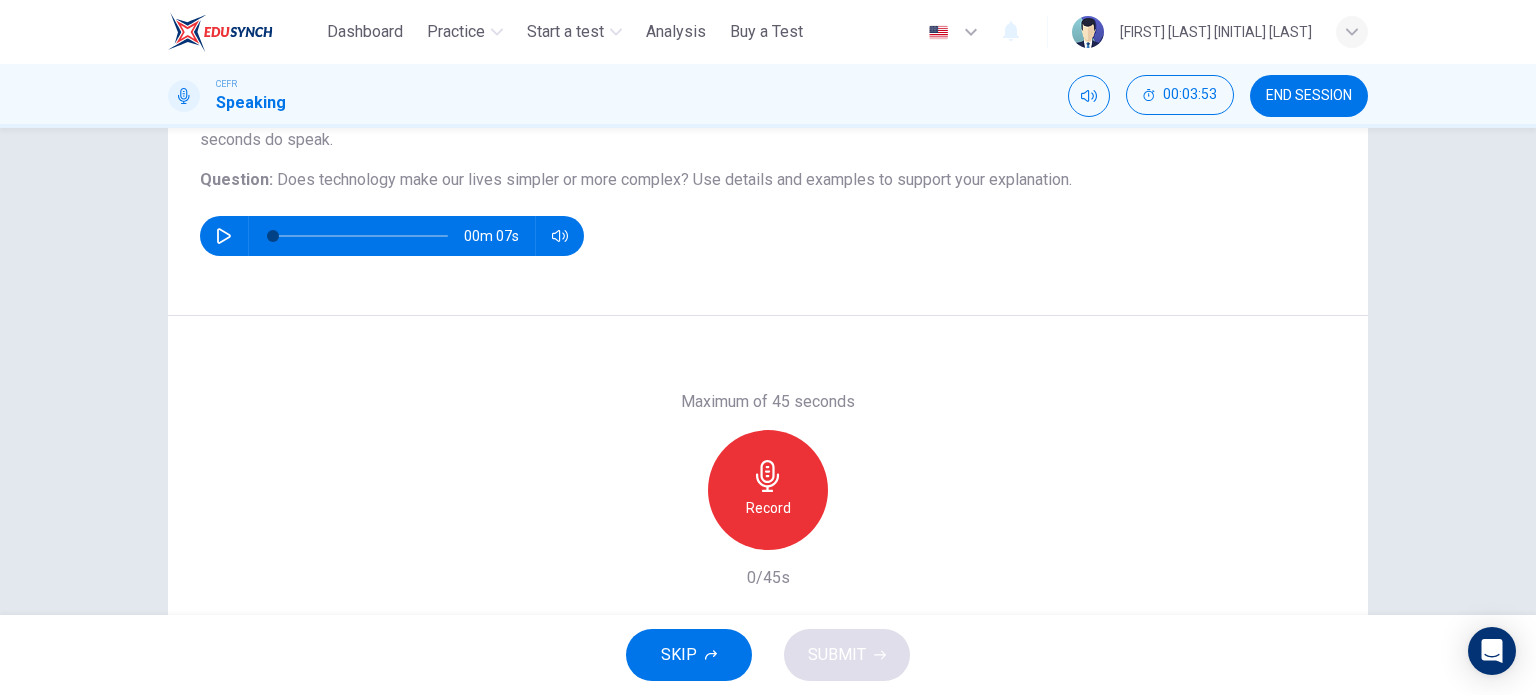 scroll, scrollTop: 0, scrollLeft: 0, axis: both 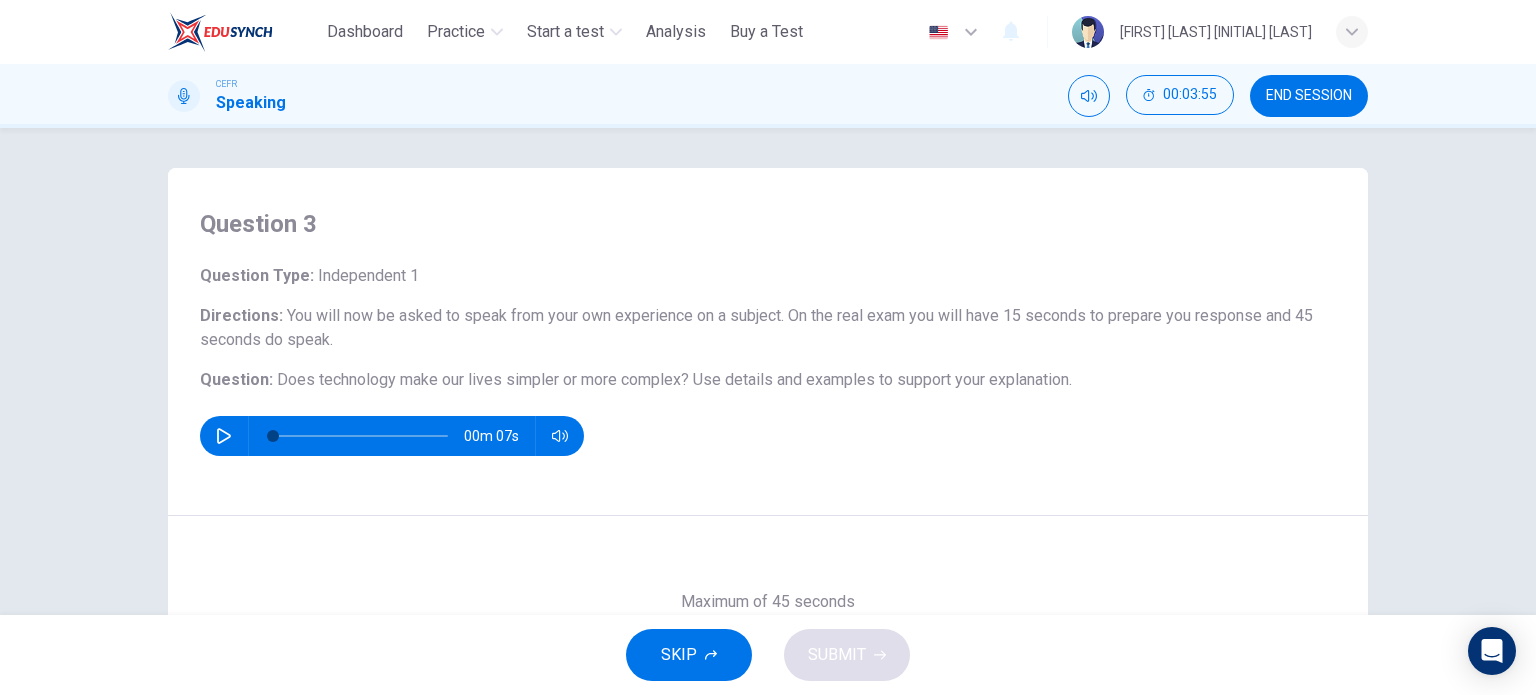 drag, startPoint x: 363, startPoint y: 40, endPoint x: 861, endPoint y: 127, distance: 505.5423 